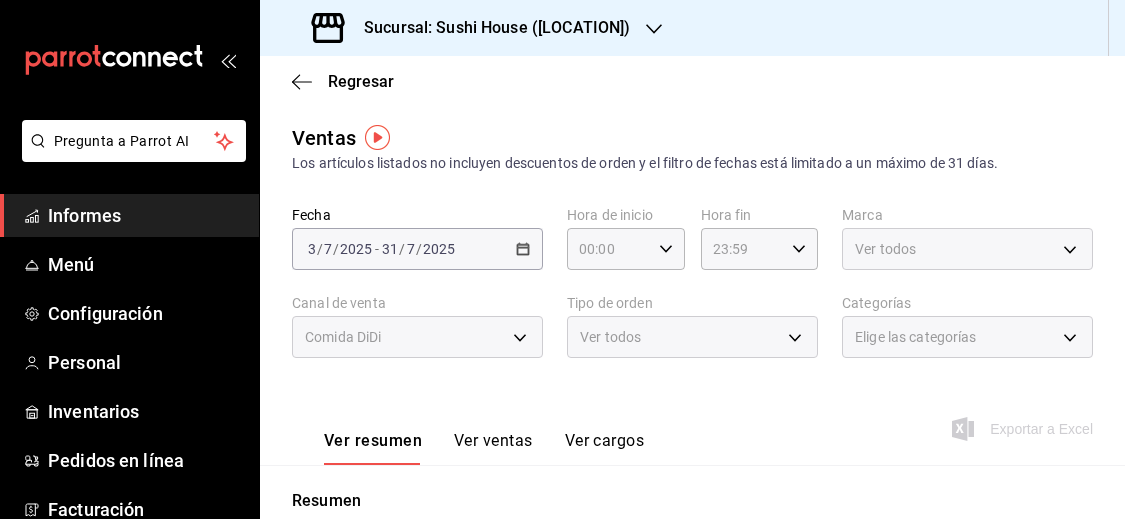 scroll, scrollTop: 0, scrollLeft: 0, axis: both 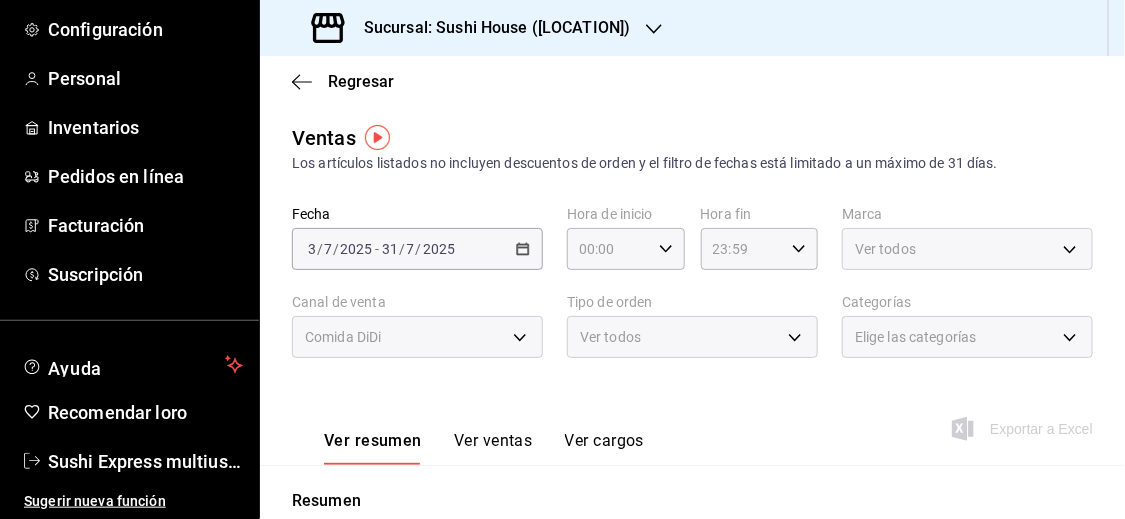 click on "[DATE] [DAY] / [MONTH] / [YEAR] - [DATE] [DAY] / [MONTH] / [YEAR]" at bounding box center [417, 249] 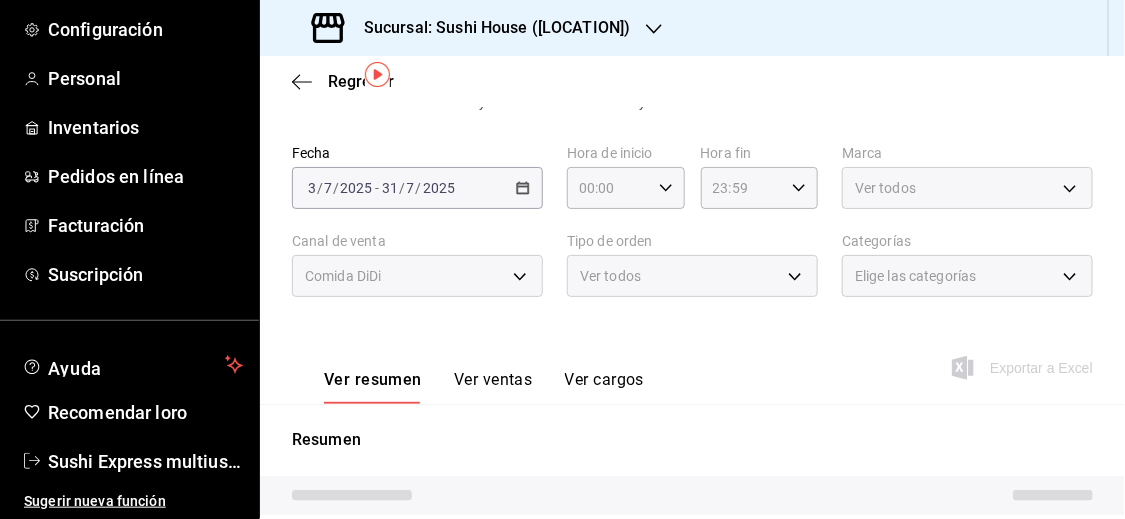 scroll, scrollTop: 63, scrollLeft: 0, axis: vertical 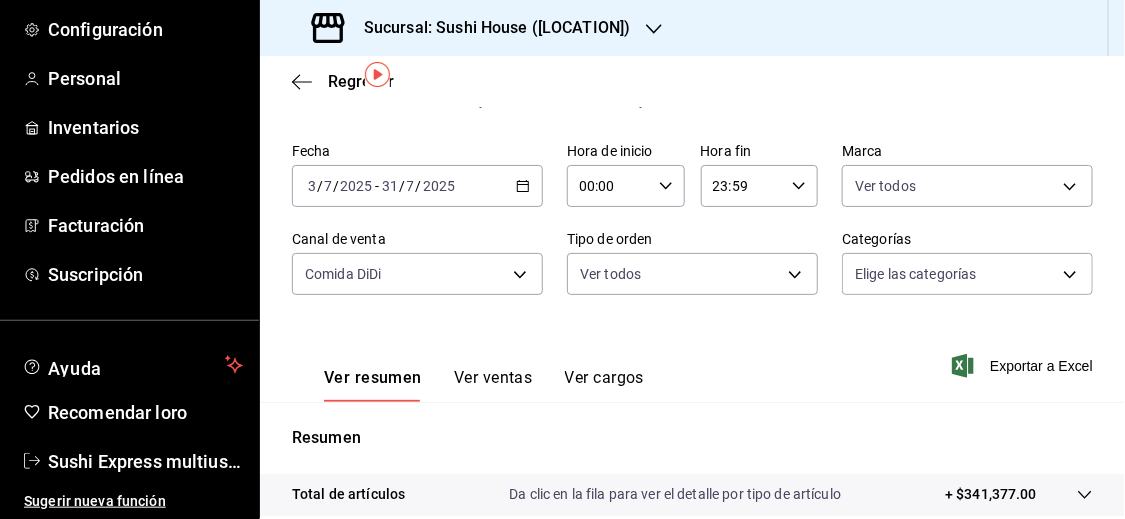 click on "[DATE] [DAY] / [MONTH] / [YEAR] - [DATE] [DAY] / [MONTH] / [YEAR]" at bounding box center [417, 186] 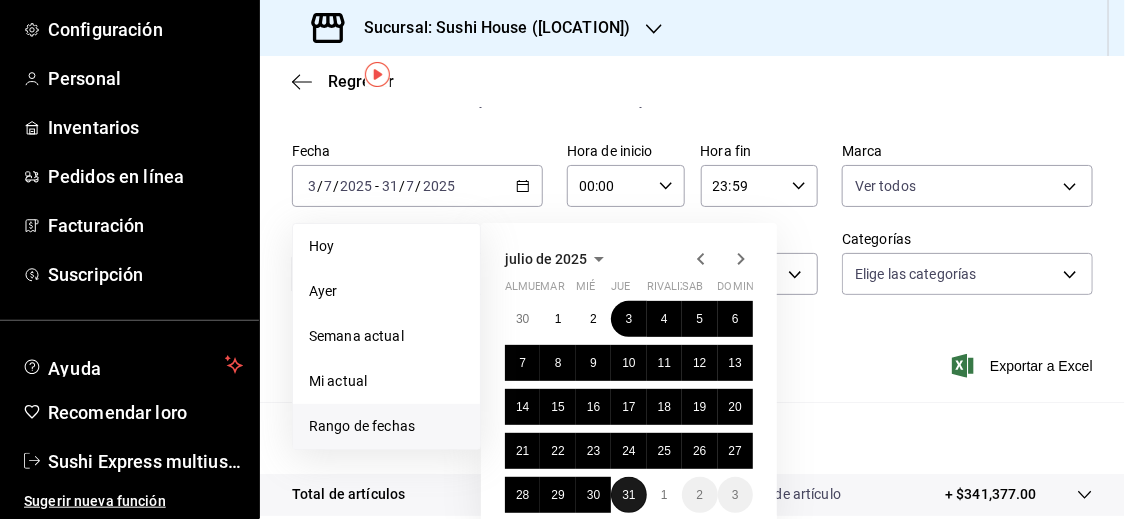 click on "31" at bounding box center [628, 495] 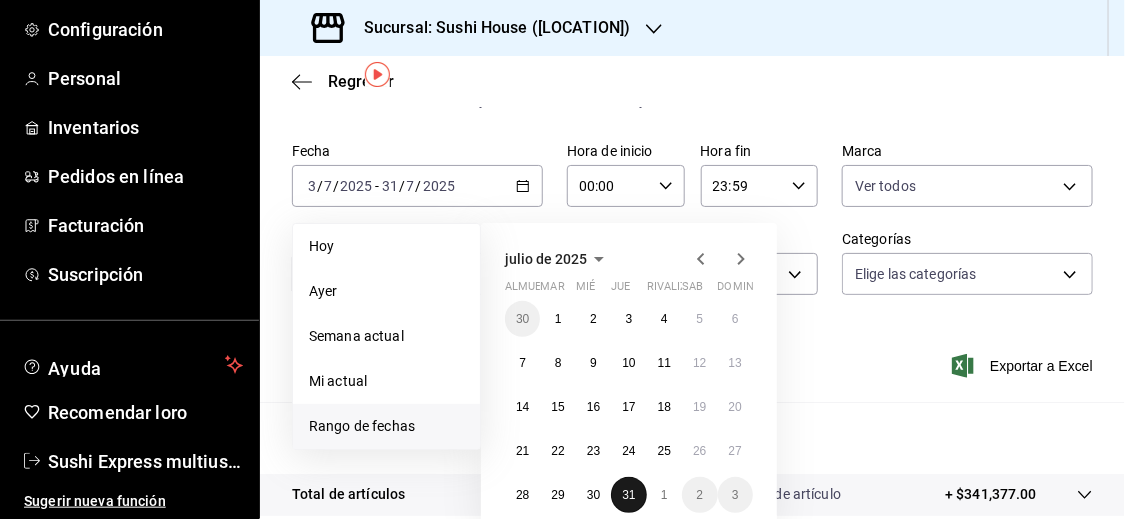 click on "31" at bounding box center [628, 495] 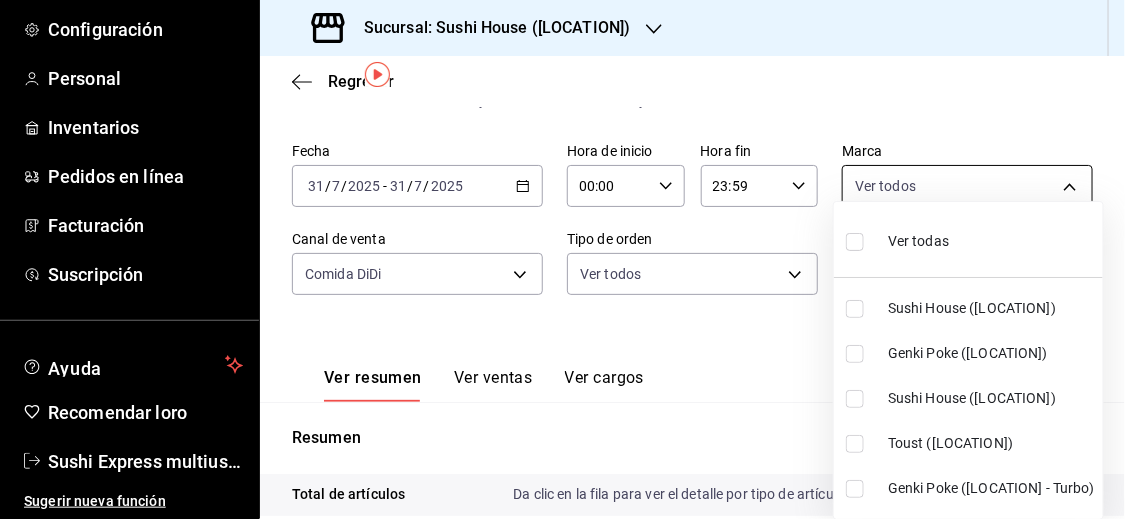 click on "Pregunta a Parrot AI Informes   Menú   Configuración   Personal   Inventarios   Pedidos en línea   Facturación   Suscripción   Ayuda Recomendar loro   Sushi Express multiusuario   Sugerir nueva función   Sucursal: Sushi House ([LOCATION]) Regresar Ventas Los artículos listados no incluyen descuentos de orden y el filtro de fechas está limitado a un máximo de 31 días. Fecha [DATE] [DAY] / [MONTH] / [YEAR] - [DATE] [DAY] / [MONTH] / [YEAR] Hora de inicio 00:00 Hora de inicio Hora fin 23:59 Hora fin Marca Ver todos Canal de venta Comida DiDi DIDI_FOOD Tipo de orden Ver todos Categorías Elige las categorías Ver resumen Ver ventas Ver cargos Exportar a Excel Resumen Total de artículos Da clic en la fila para ver el detalle por tipo de artículo + $11,111.00 Cargas por servicio + $0.00 Venta bruta = $11,111.00 Descuentos totales - $4,137.00 Certificados de regalo - $0.00 Venta total = $6,974.00 Impuestos - $961.93 Venta neta = $6,012.07 Texto original Valora esta traducción Pregunta a Parrot AI Informes   Menú" at bounding box center (562, 259) 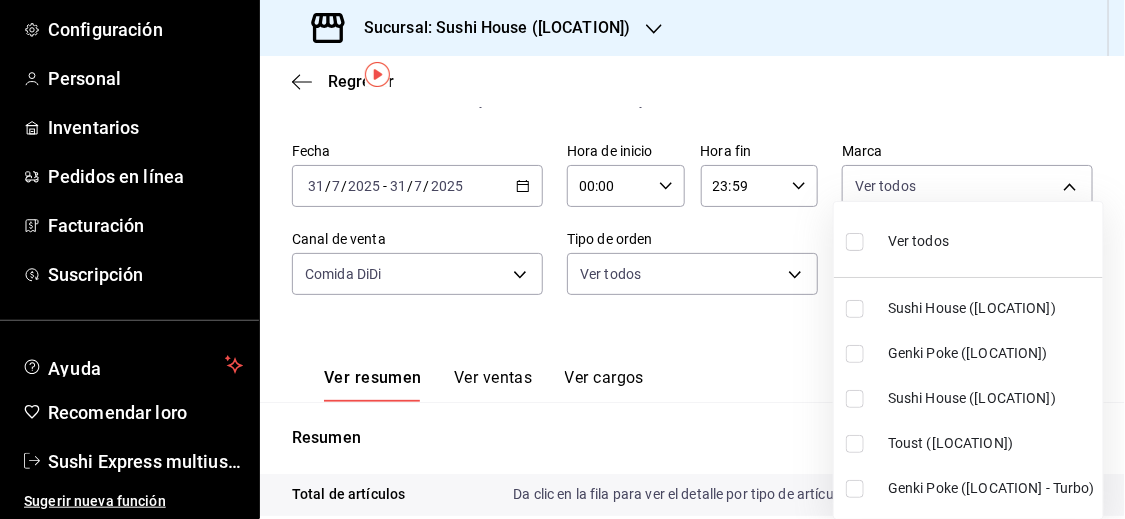 click at bounding box center (855, 354) 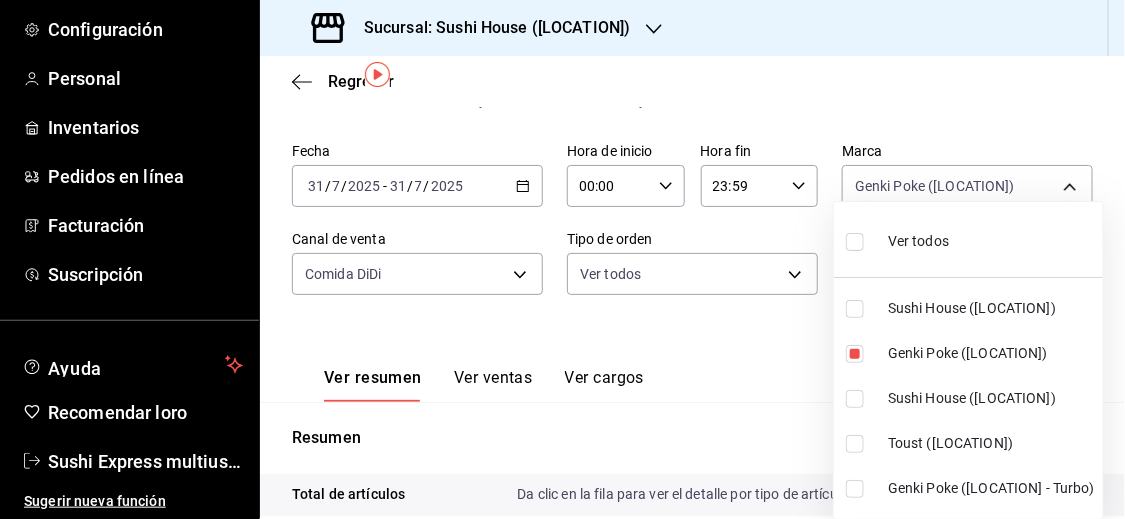 click at bounding box center [855, 489] 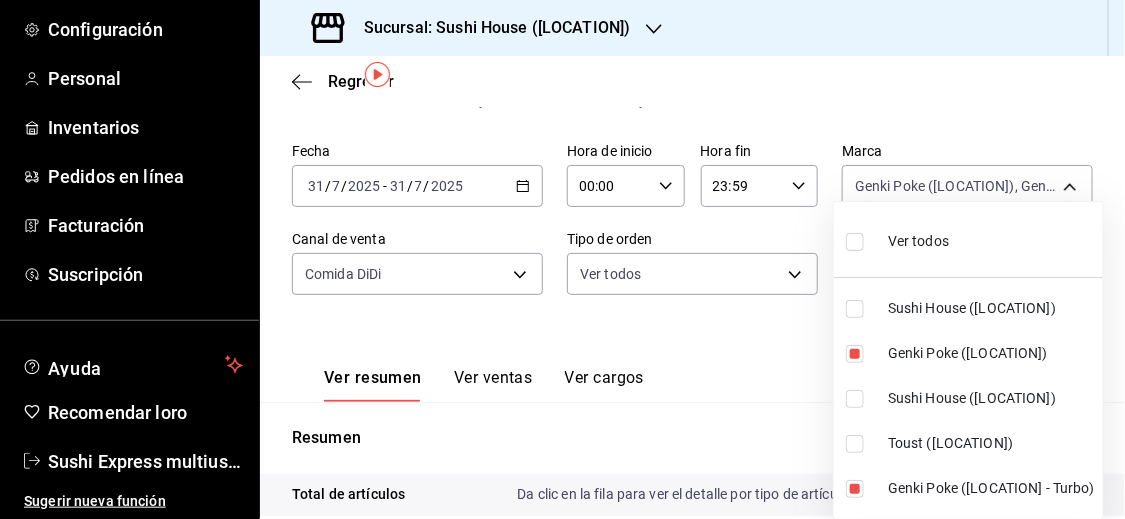 drag, startPoint x: 856, startPoint y: 493, endPoint x: 733, endPoint y: 400, distance: 154.20117 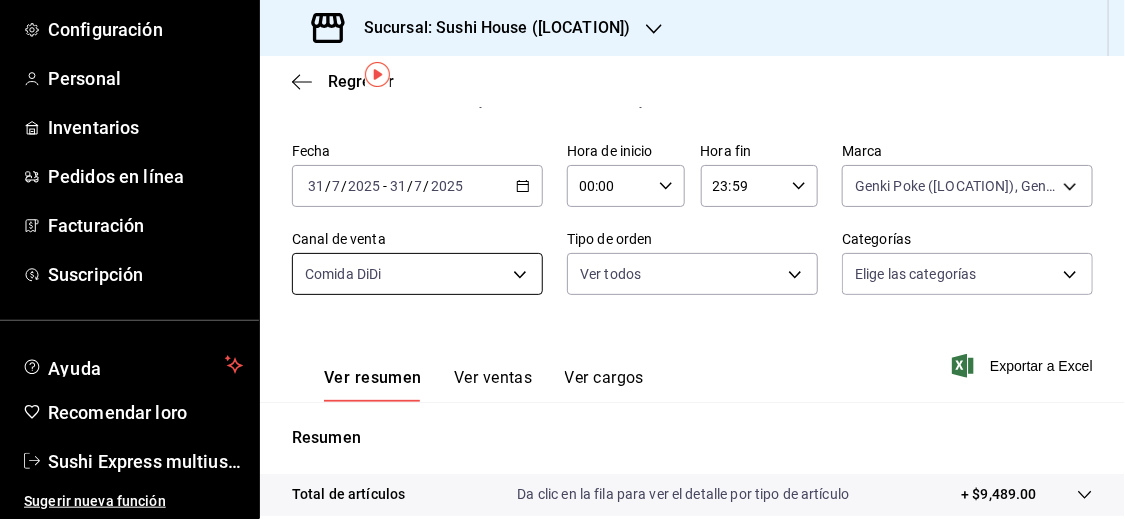 click on "Pregunta a Parrot AI Informes   Menú   Configuración   Personal   Inventarios   Pedidos en línea   Facturación   Suscripción   Ayuda Recomendar loro   Sushi Express multiusuario   Sugerir nueva función   Sucursal: Sushi House ([LOCATION]) Regresar Ventas Los artículos listados no incluyen descuentos de orden y el filtro de fechas está limitado a un máximo de 31 días. Fecha [DATE] [DAY] / [MONTH] / [YEAR] - [DATE] [DAY] / [MONTH] / [YEAR] Hora de inicio 00:00 Hora de inicio Hora fin 23:59 Hora fin Marca Genki Poke ([LOCATION]), Genki Poke ([LOCATION] - Turbo) [UUID],[UUID] Canal de venta Comida DiDi DIDI_FOOD Tipo de orden Ver todos Categorías Elige las categorías Ver resumen Ver ventas Ver cargos Exportar a Excel Resumen Total de artículos Da clic en la fila para ver el detalle por tipo de artículo + $9,489.00 Cargas por servicio + $0.00 Venta bruta = $9,489.00 Descuentos totales - $3,485.25 Certificados de regalo - $0.00 Venta total = $6,003.75" at bounding box center (562, 259) 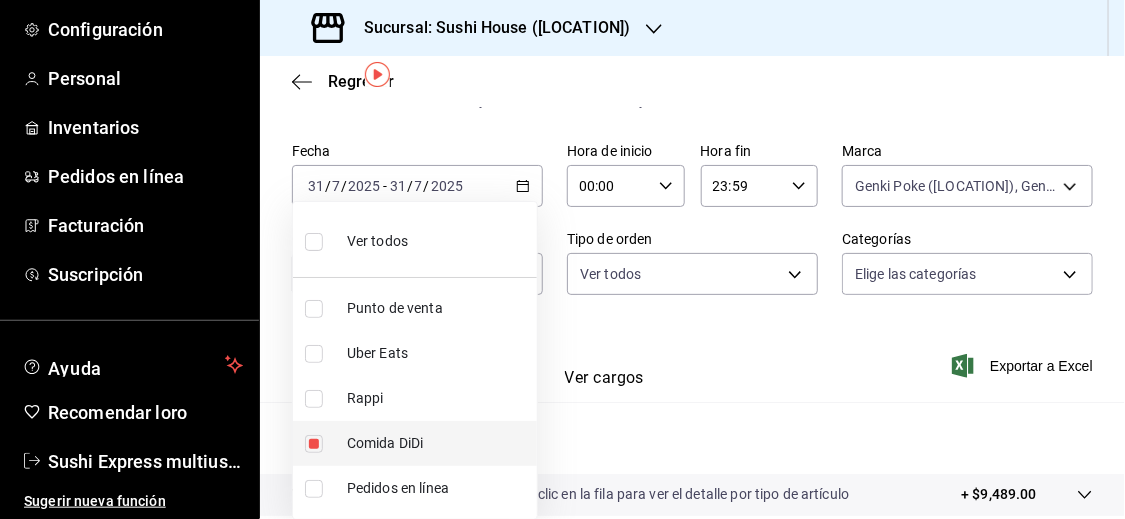 click at bounding box center [314, 444] 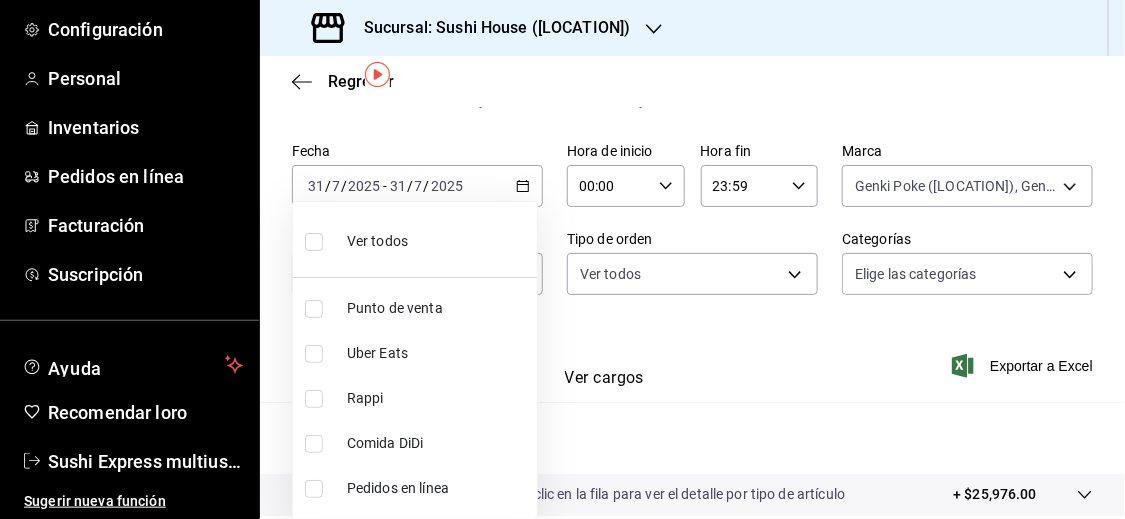 click at bounding box center (314, 309) 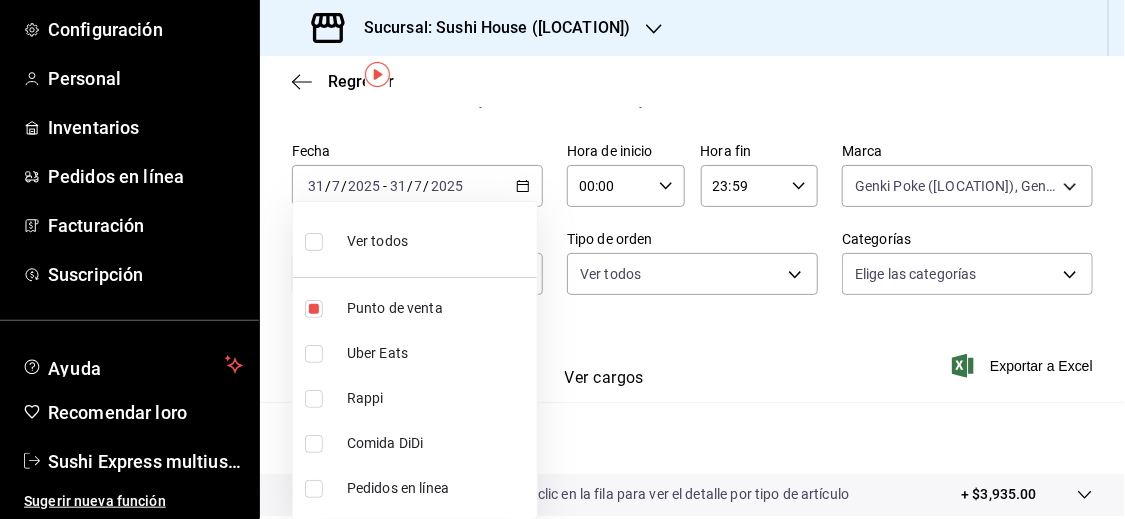 click at bounding box center [562, 259] 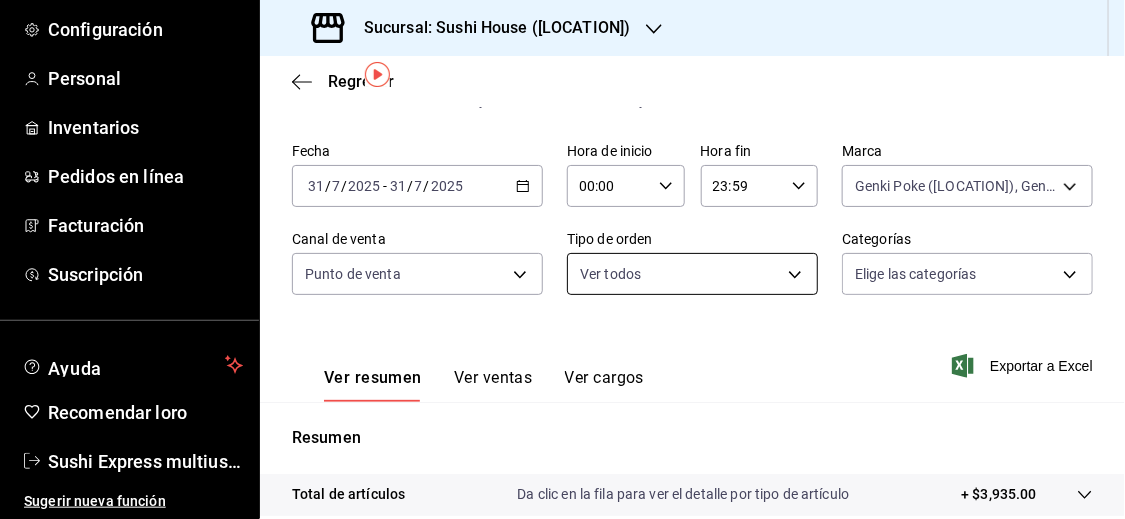 click on "Pregunta a Parrot AI Informes   Menú   Configuración   Personal   Inventarios   Pedidos en línea   Facturación   Suscripción   Ayuda Recomendar loro   Sushi Express multiusuario   Sugerir nueva función   Sucursal: Sushi House ([LOCATION]) Regresar Ventas Los artículos listados no incluyen descuentos de orden y el filtro de fechas está limitado a un máximo de 31 días. Fecha [DATE] [DAY] / [MONTH] / [YEAR] - [DATE] [DAY] / [MONTH] / [YEAR] Hora de inicio 00:00 Hora de inicio Hora fin 23:59 Hora fin Marca Genki Poke ([LOCATION]), Genki Poke ([LOCATION] - Turbo) [UUID],[UUID] Canal de venta Punto de venta PARROT Tipo de orden Ver todos Categorías Elige las categorías Ver resumen Ver ventas Ver cargos Exportar a Excel Resumen Total de artículos Da clic en la fila para ver el detalle por tipo de artículo + $3,935.00 Cargas por servicio + $0.00 Venta bruta = $3,935.00 Descuentos totales - $0.00 Certificados de regalo - $0.00 Venta total = $3,935.00" at bounding box center [562, 259] 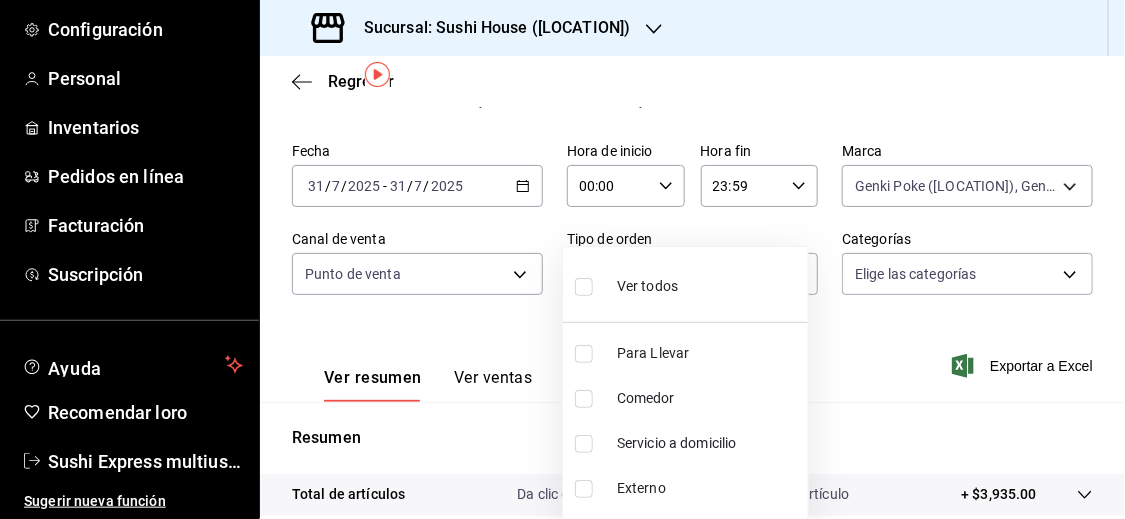 click at bounding box center (584, 399) 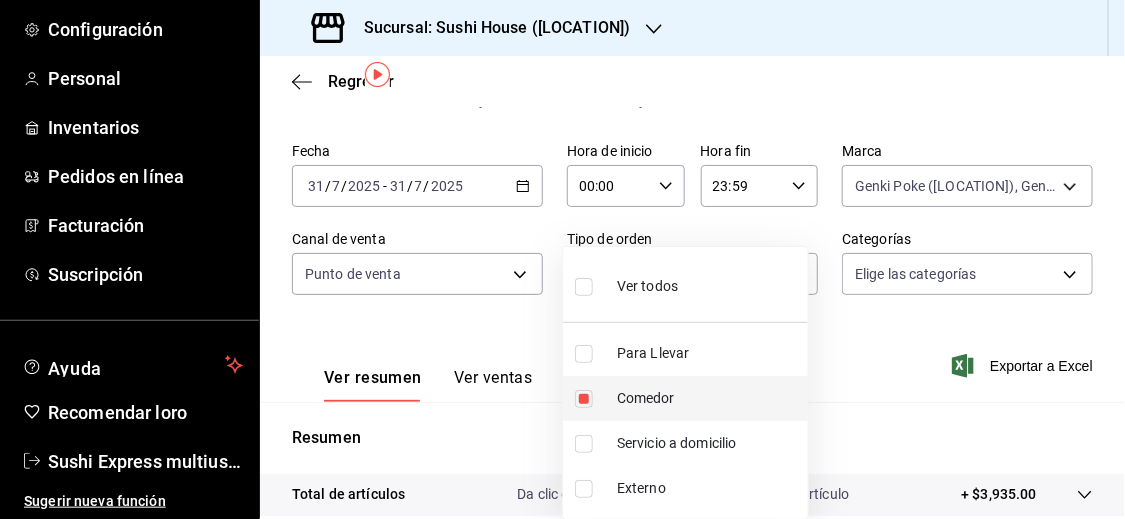 type on "[UUID]" 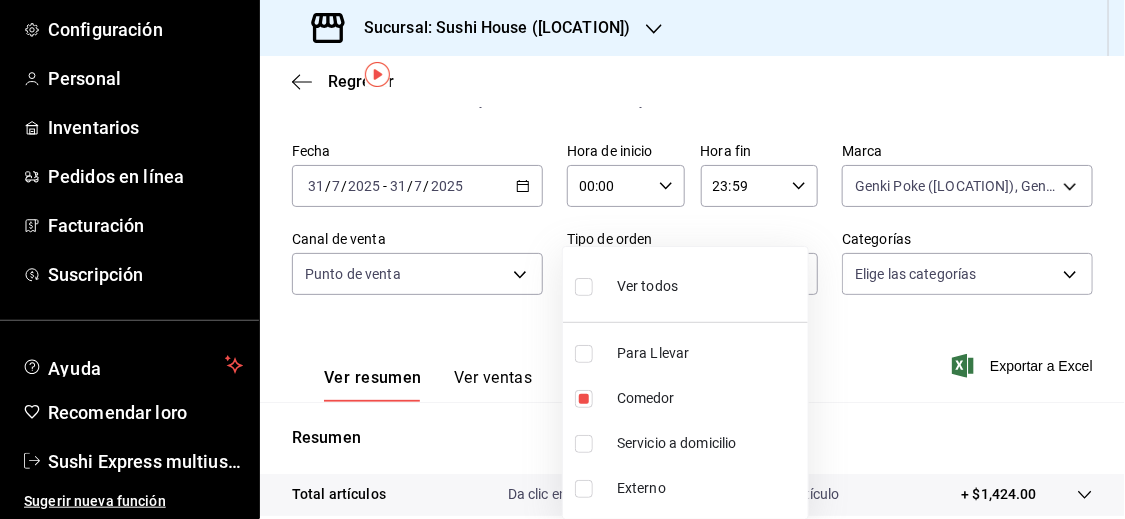 click at bounding box center (562, 259) 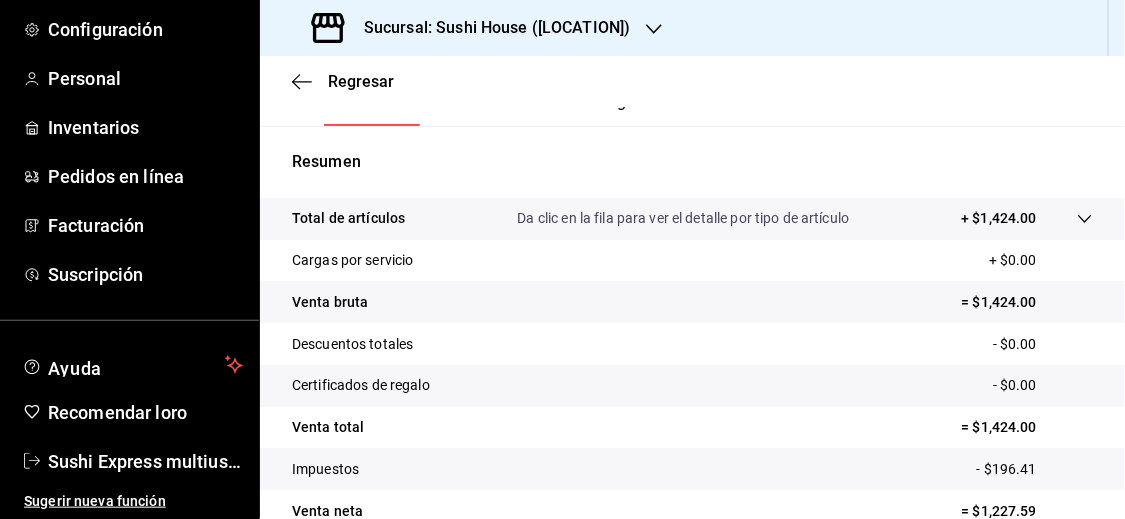 scroll, scrollTop: 356, scrollLeft: 0, axis: vertical 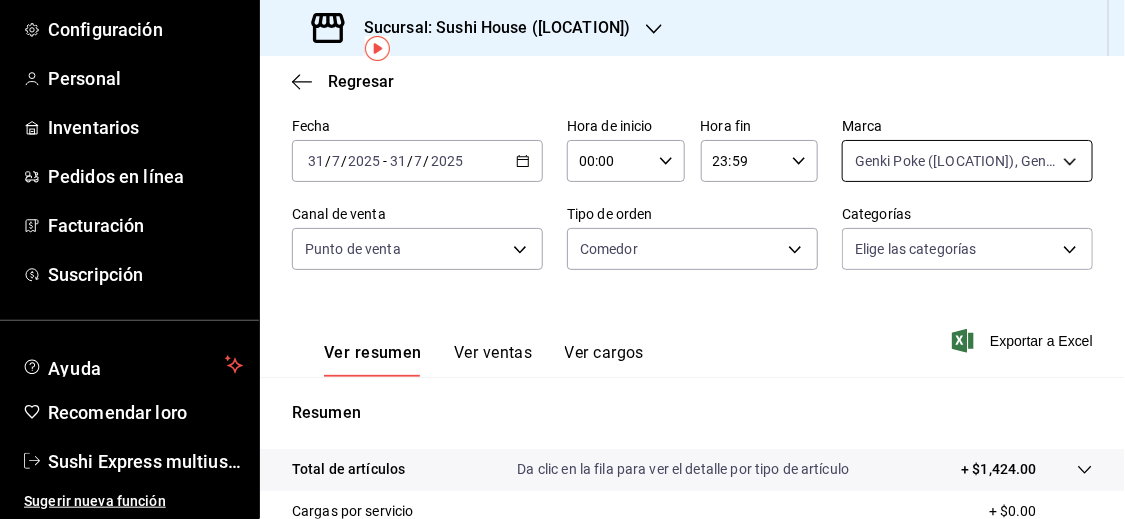 click on "Pregunta a Parrot AI Informes   Menú   Configuración   Personal   Inventarios   Pedidos en línea   Facturación   Suscripción   Ayuda Recomendar loro   Sushi Express multiusuario   Sugerir nueva función   Sucursal: Sushi House ([LOCATION]) Regresar Ventas Los artículos listados no incluyen descuentos de orden y el filtro de fechas está limitado a un máximo de 31 días. Fecha [DATE] [DAY] / [MONTH] / [YEAR] - [DATE] [DAY] / [MONTH] / [YEAR] Hora de inicio 00:00 Hora de inicio Hora fin 23:59 Hora fin Marca Genki Poke ([LOCATION]), Genki Poke ([LOCATION] - Turbo) [UUID],[UUID] Canal de venta Punto de venta PARROT Tipo de orden Comedor [UUID] Categorías Elige las categorías Ver resumen Ver ventas Ver cargos Exportar a Excel Resumen Total de artículos Da clic en la fila para ver el detalle por tipo de artículo + $1,424.00 Cargas por servicio + $0.00 Venta bruta = $1,424.00 Descuentos totales - $0.00 Certificados de regalo" at bounding box center (562, 259) 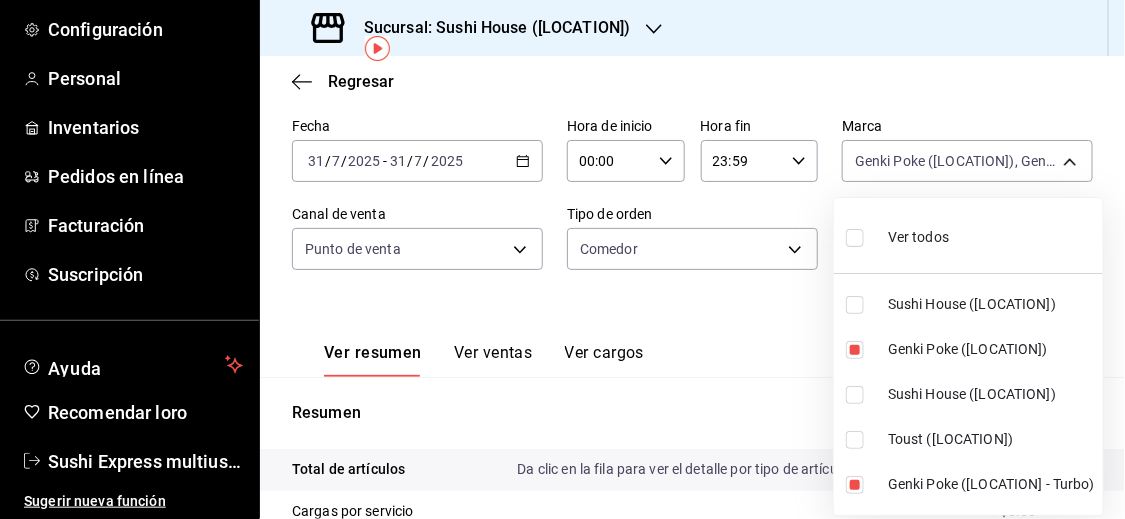 click at bounding box center (855, 238) 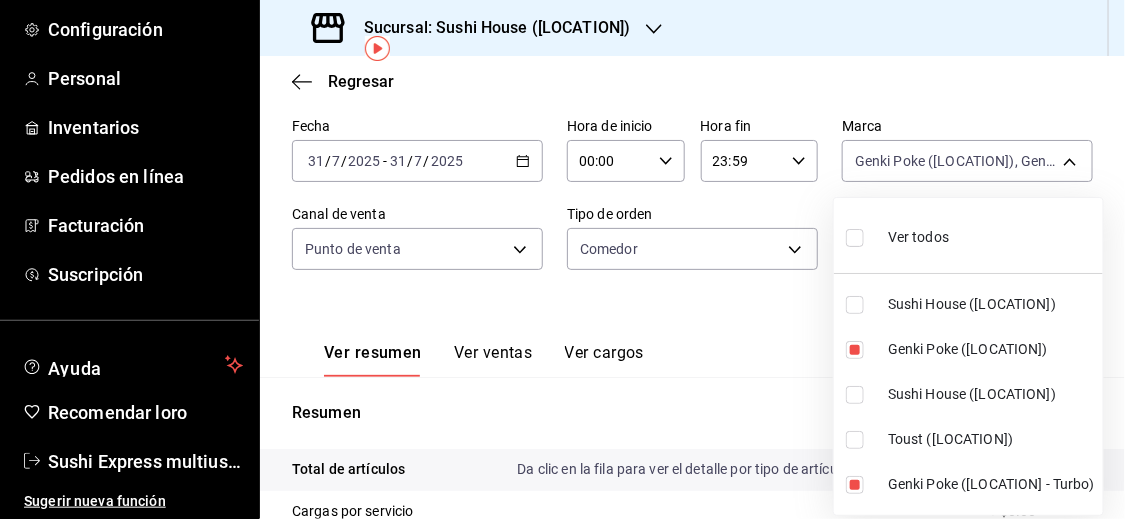 checkbox on "false" 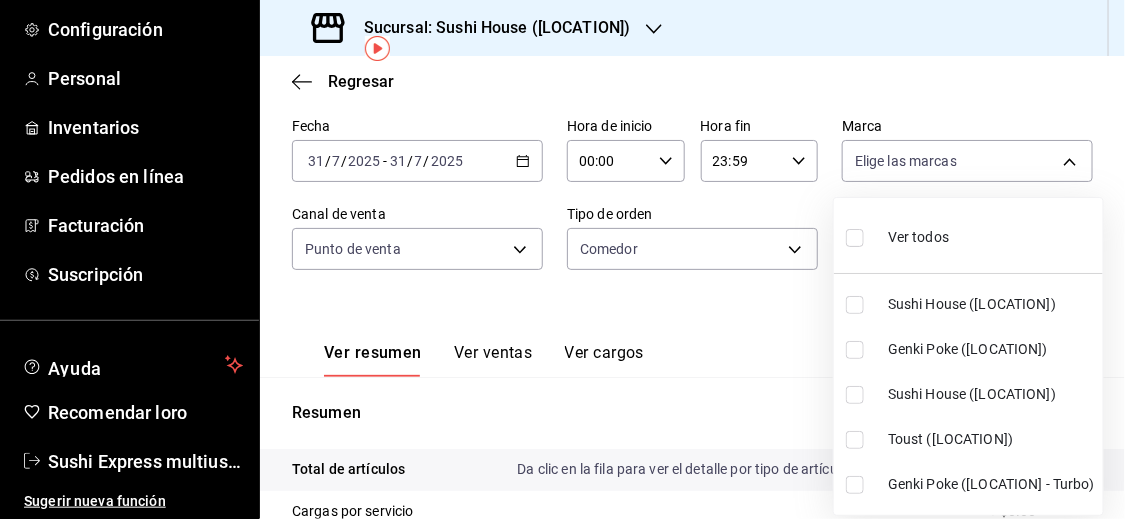 click at bounding box center [855, 238] 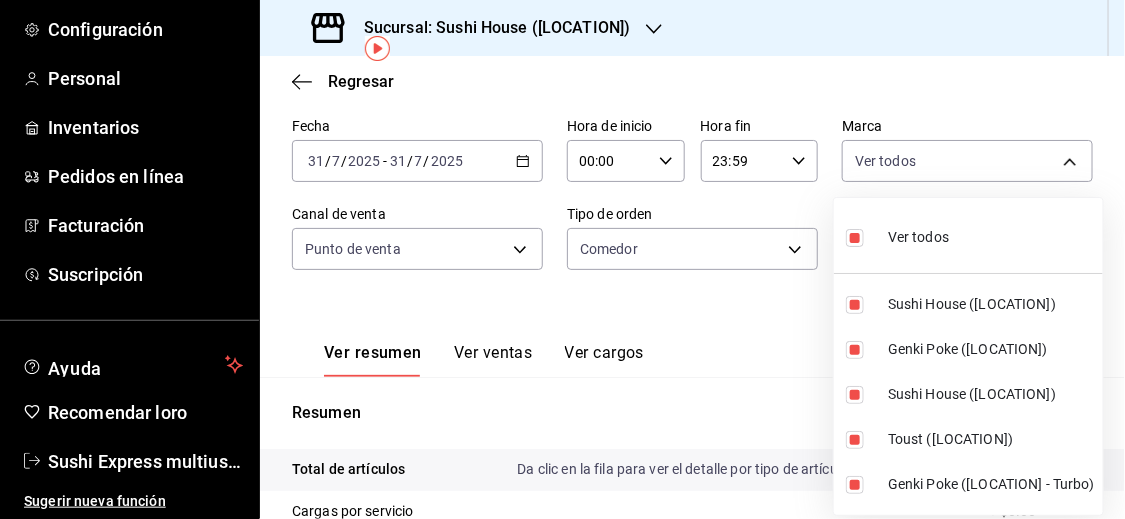 click at bounding box center (562, 259) 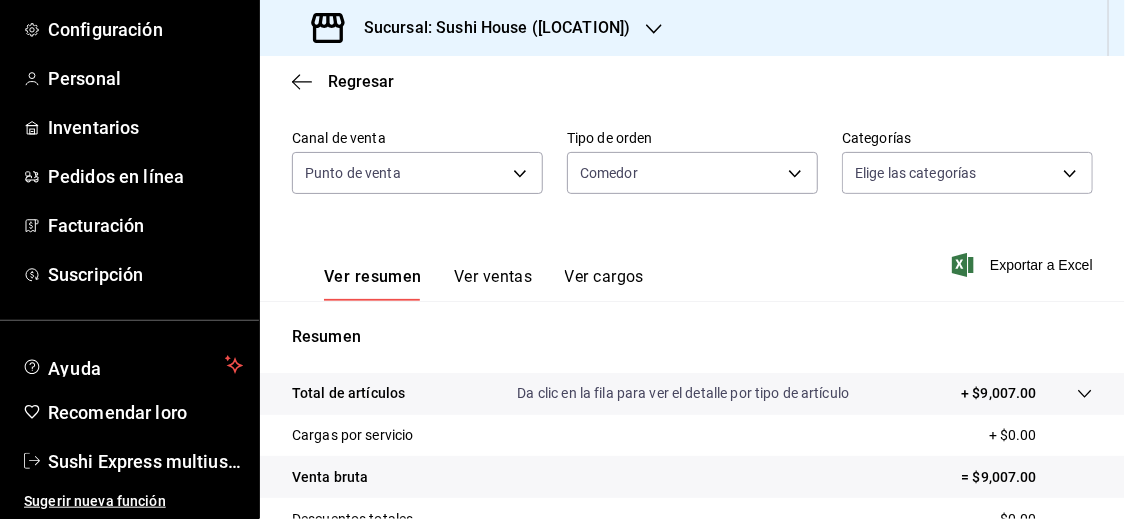 scroll, scrollTop: 117, scrollLeft: 0, axis: vertical 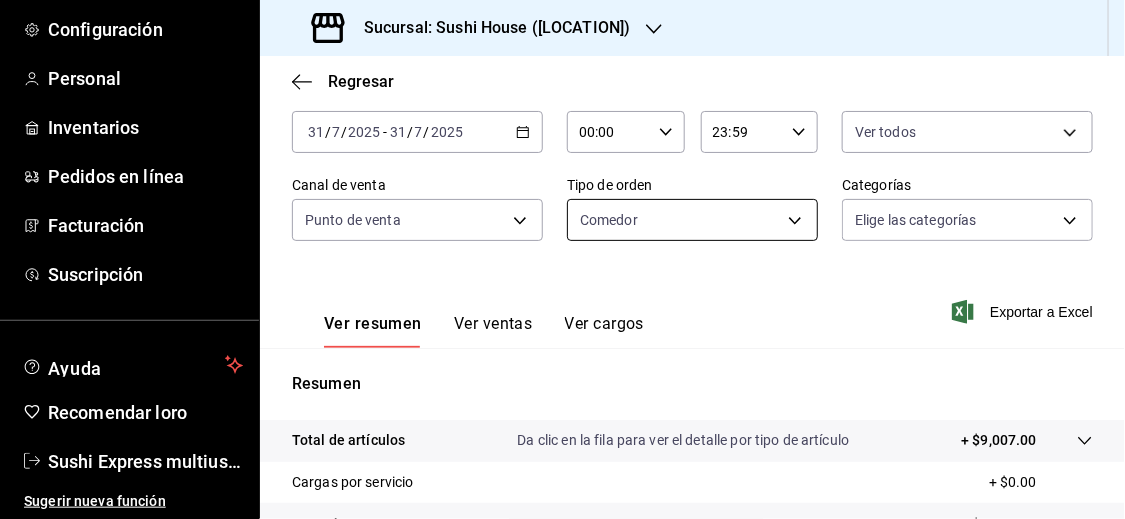 click on "Pregunta a Parrot AI Informes   Menú   Configuración   Personal   Inventarios   Pedidos en línea   Facturación   Suscripción   Ayuda Recomendar loro   Sushi Express multiusuario   Sugerir nueva función   Sucursal: Sushi House ([LOCATION]) Regresar Ventas Los artículos listados no incluyen descuentos de orden y el filtro de fechas está limitado a un máximo de 31 días. Fecha [DATE] [DAY] / [MONTH] / [YEAR] - [DATE] [DAY] / [MONTH] / [YEAR] Hora de inicio 00:00 Hora de inicio Hora fin 23:59 Hora fin Marca Ver todos [UUID],[UUID],[UUID],[UUID],[UUID] Canal de venta Punto de venta PARROT Tipo de orden Comedor [UUID] Categorías Elige las categorías Ver resumen Ver ventas Ver cargos Exportar a Excel Resumen Total de artículos Da clic en la fila para ver el detalle por tipo de artículo + $9,007.00 Cargas por servicio + $0.00 Venta bruta" at bounding box center [562, 259] 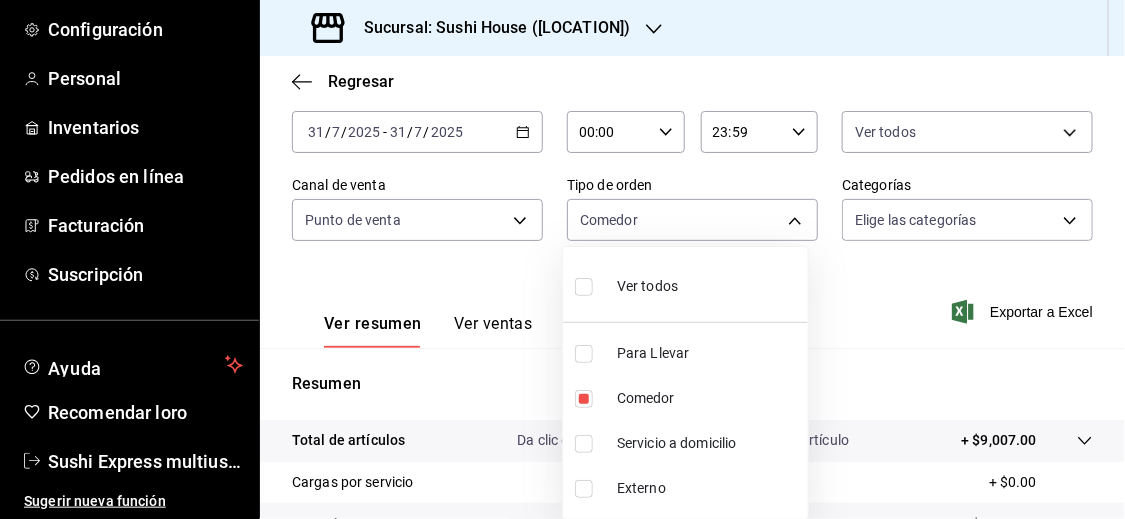 click at bounding box center [584, 444] 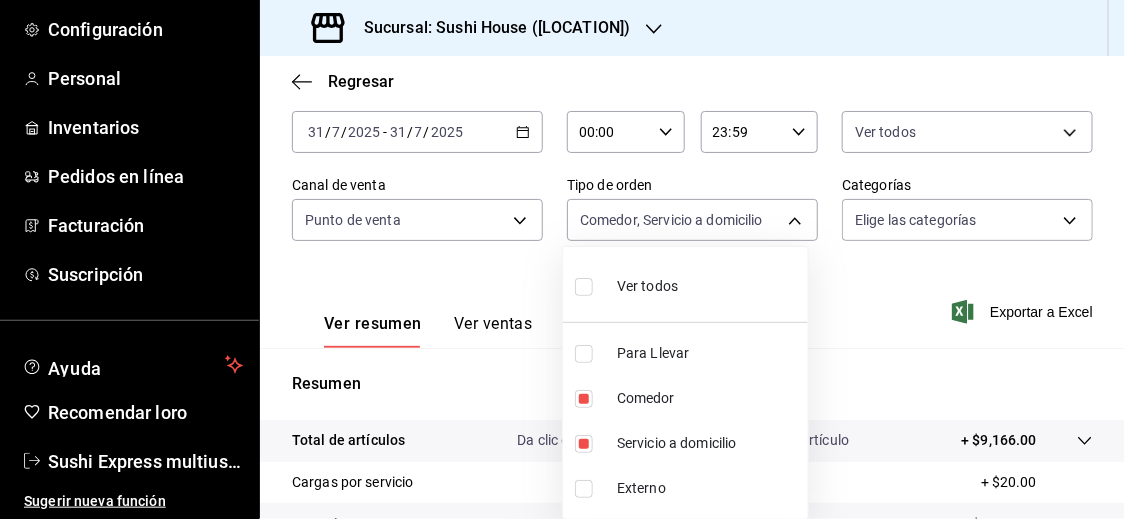 click at bounding box center [562, 259] 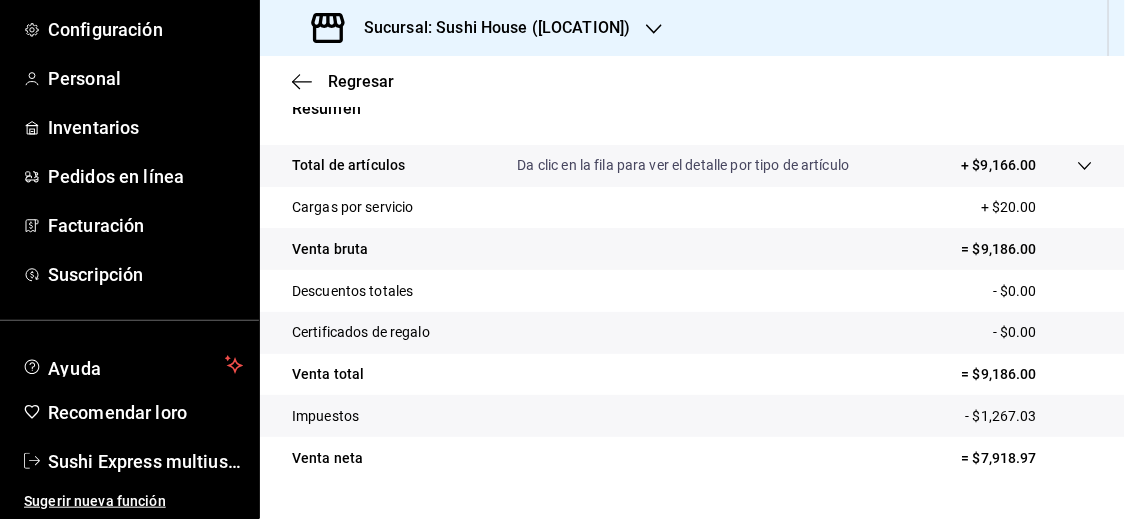 scroll, scrollTop: 439, scrollLeft: 0, axis: vertical 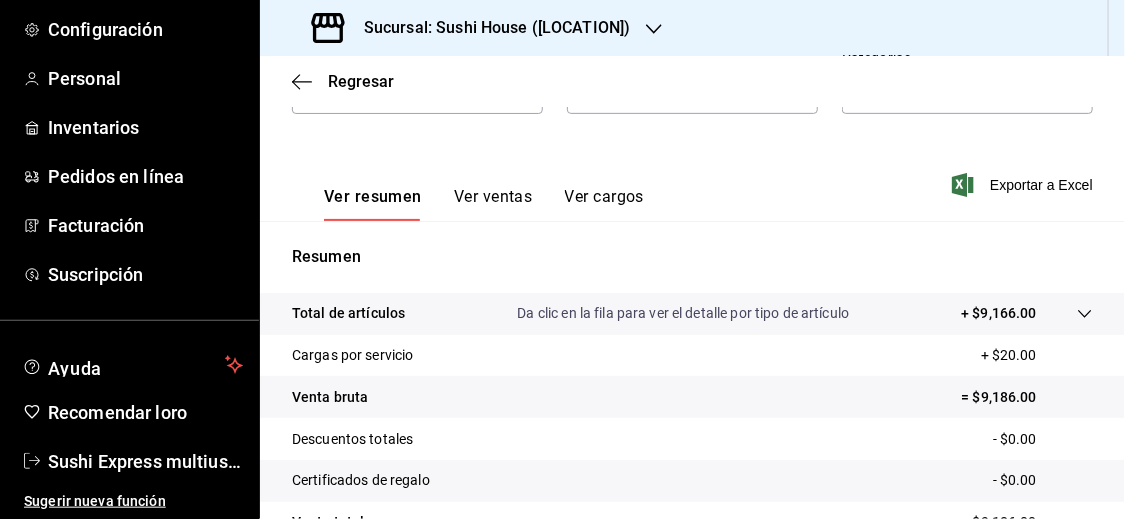click on "Ver ventas" at bounding box center (493, 196) 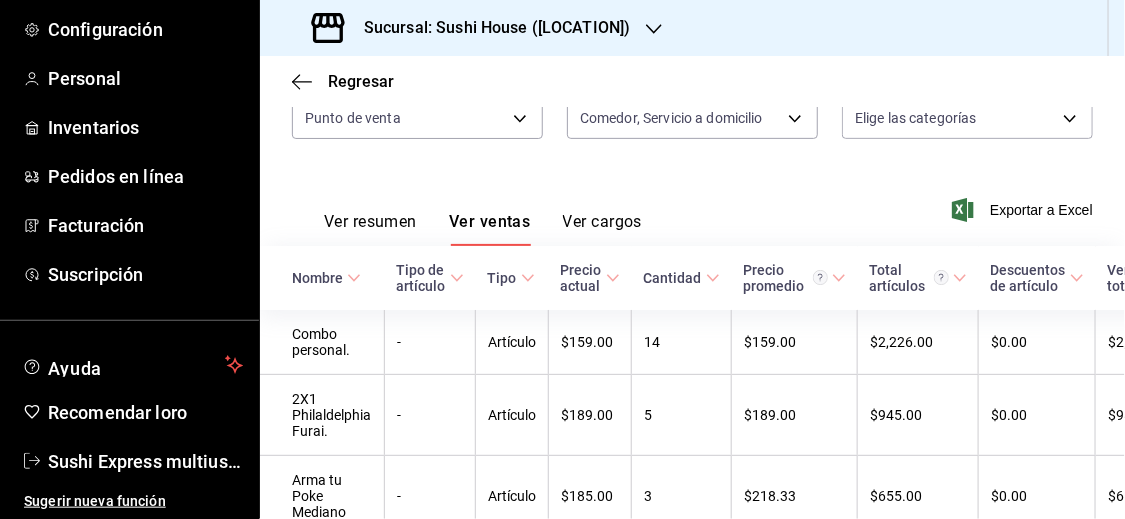 scroll, scrollTop: 244, scrollLeft: 0, axis: vertical 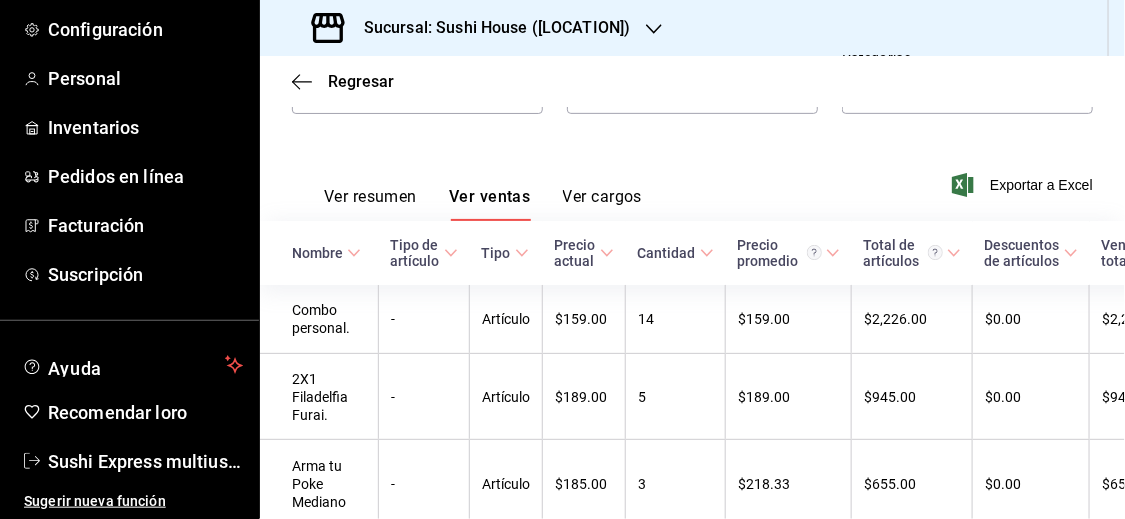 click on "Ver cargos" at bounding box center [603, 196] 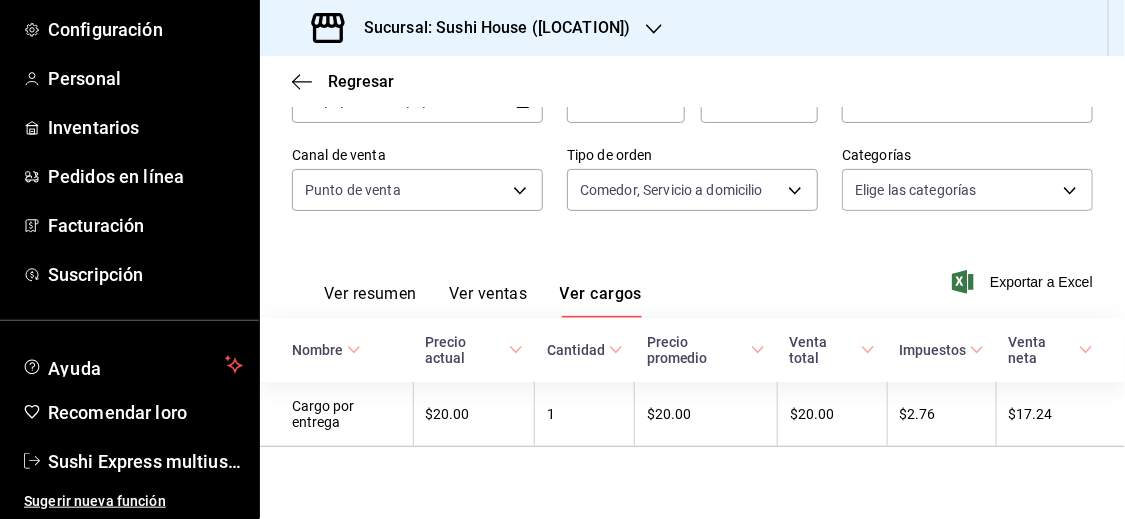 scroll, scrollTop: 154, scrollLeft: 0, axis: vertical 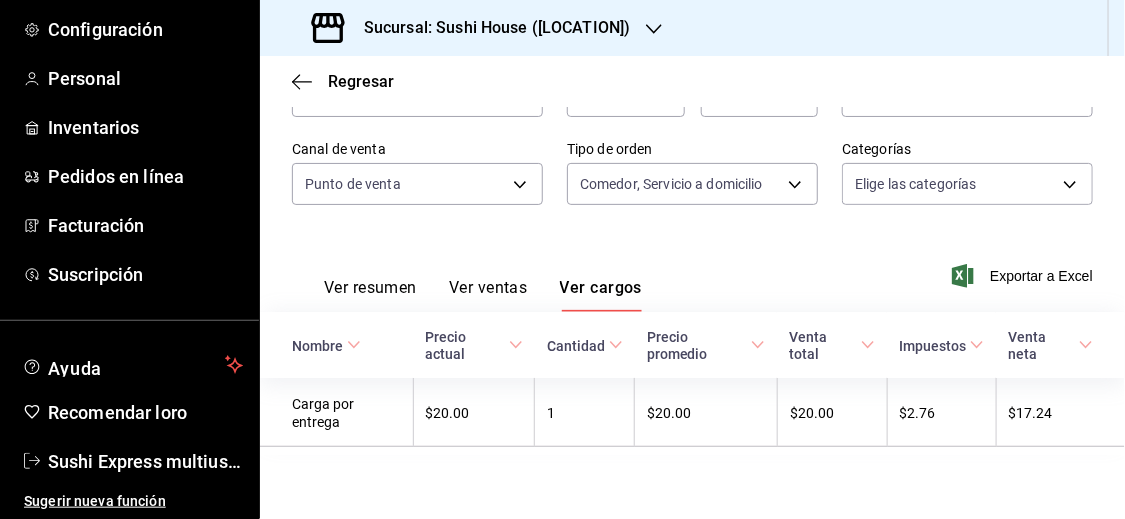 click on "Ver resumen" at bounding box center (370, 287) 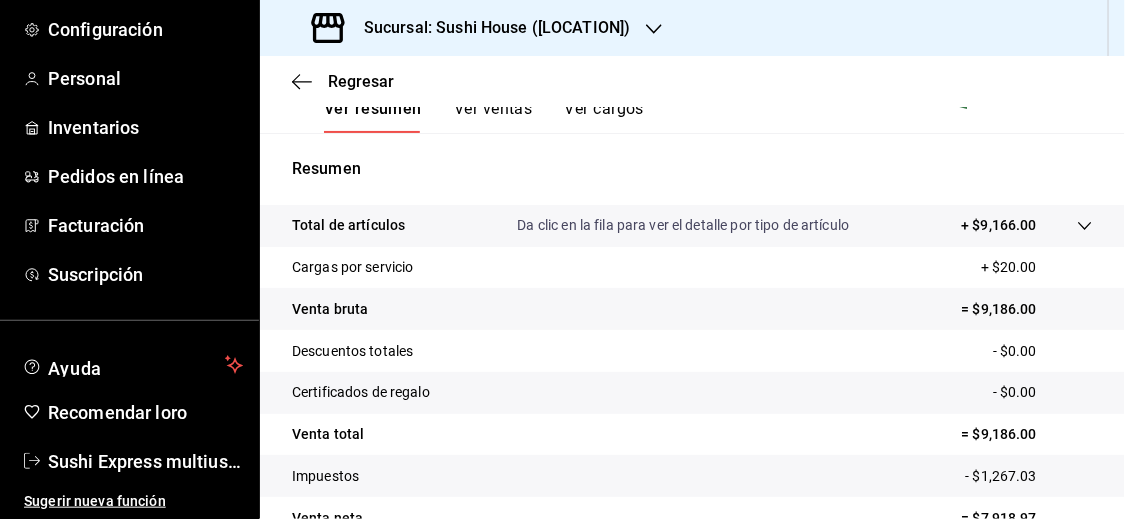 scroll, scrollTop: 362, scrollLeft: 0, axis: vertical 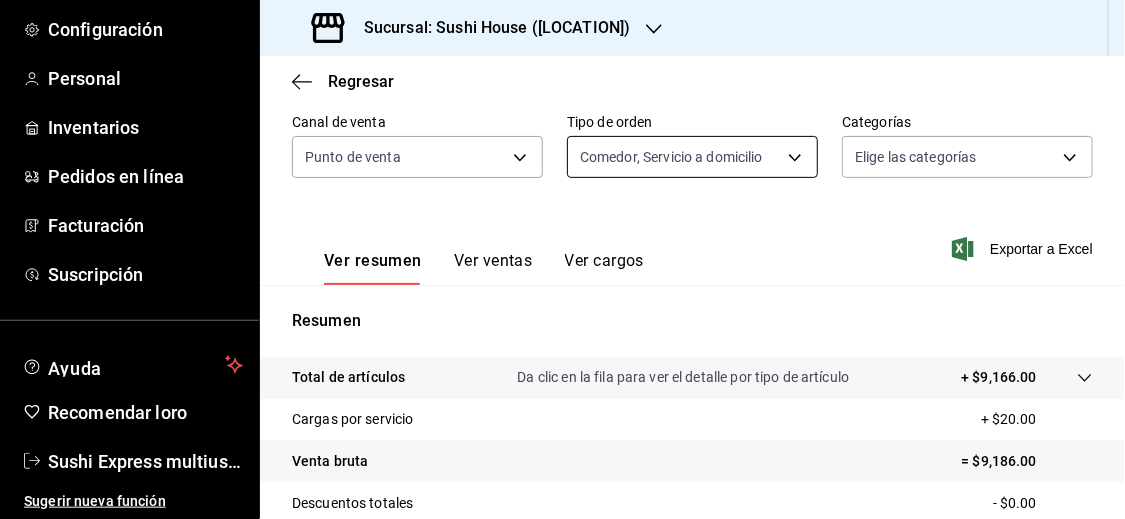 click on "Pregunta a Parrot AI Informes   Menú   Configuración   Personal   Inventarios   Pedidos en línea   Facturación   Suscripción   Ayuda Recomendar loro   Sushi Express multiusuario   Sugerir nueva función   Sucursal: Sushi House ([LOCATION]) Regresar Ventas Los artículos listados no incluyen descuentos de orden y el filtro de fechas está limitado a un máximo de 31 días. Fecha [DATE] [DAY] / [MONTH] / [YEAR] - [DATE] [DAY] / [MONTH] / [YEAR] Hora de inicio 00:00 Hora de inicio Hora fin 23:59 Hora fin Marca Ver todos [UUID],[UUID],[UUID],[UUID],[UUID] Canal de venta Punto de venta PARROT Tipo de orden Comedor, Servicio a domicilio [UUID],[UUID] Categorías Elige las categorías Ver resumen Ver ventas Ver cargos Exportar a Excel Resumen Total de artículos + $9,166.00 Cargas por servicio + $20.00 Venta bruta" at bounding box center [562, 259] 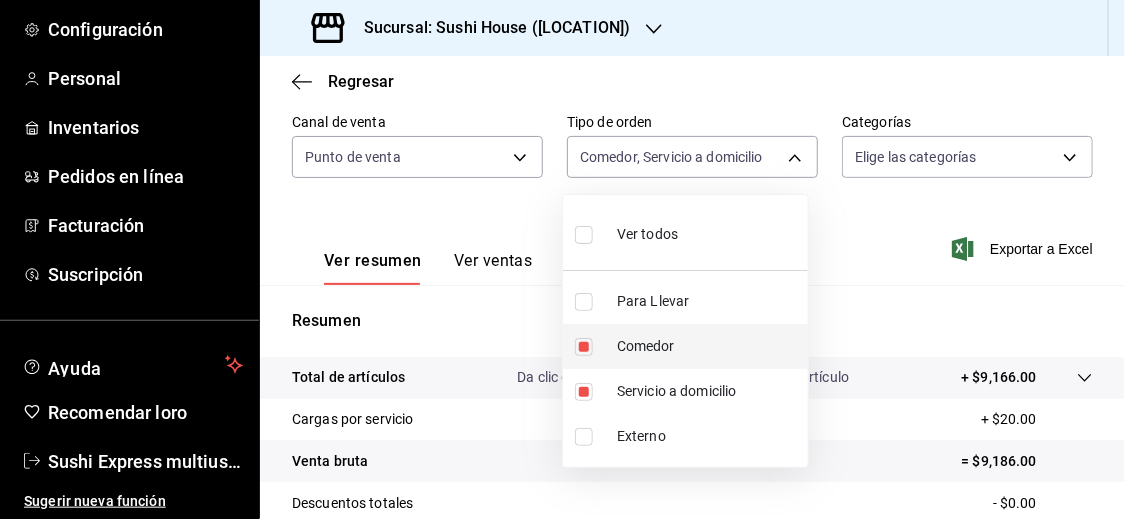 drag, startPoint x: 582, startPoint y: 339, endPoint x: 582, endPoint y: 358, distance: 19 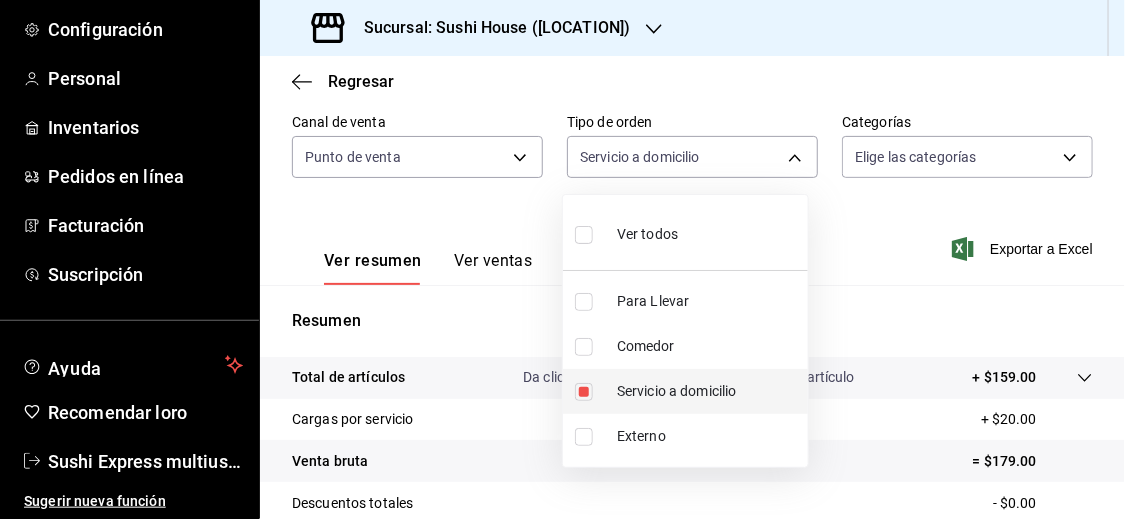 click at bounding box center [584, 392] 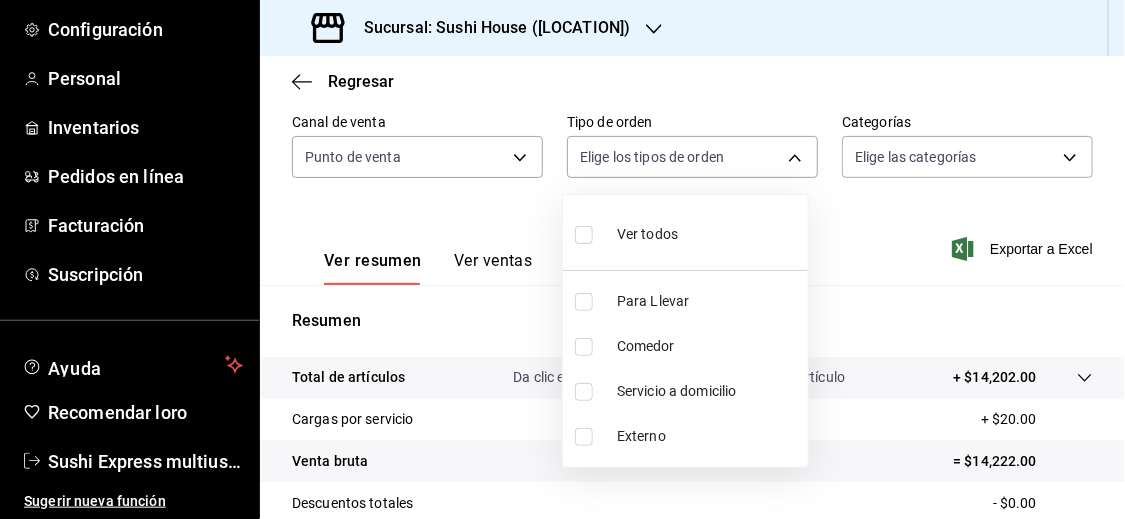 click at bounding box center [562, 259] 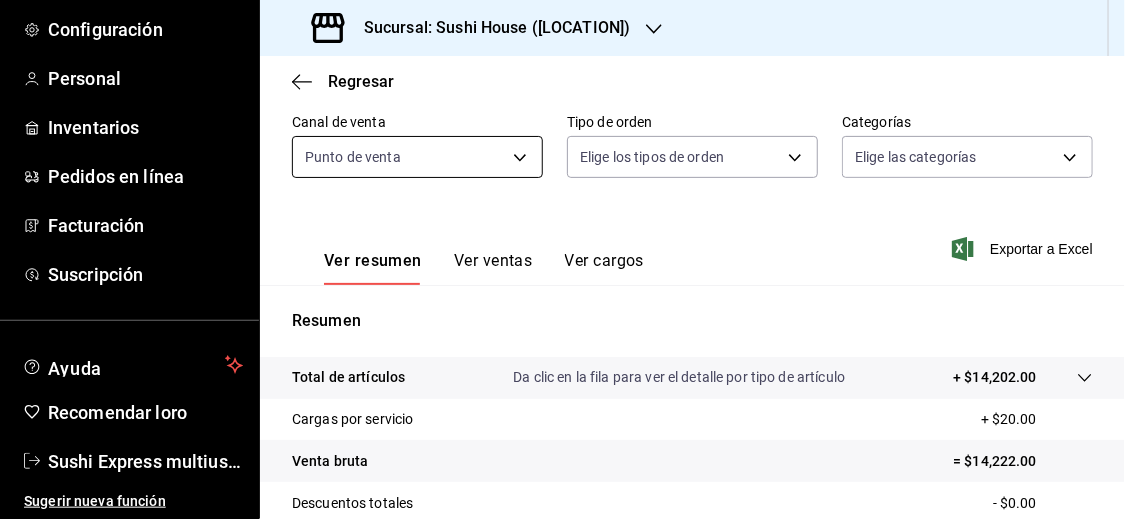 click on "Pregunta a Parrot AI Informes   Menú   Configuración   Personal   Inventarios   Pedidos en línea   Facturación   Suscripción   Ayuda Recomendar loro   Sushi Express multiusuario   Sugerir nueva función   Sucursal: Sushi House ([LOCATION]) Regresar Ventas Los artículos listados no incluyen descuentos de orden y el filtro de fechas está limitado a un máximo de 31 días. Fecha [DATE] [DAY] / [MONTH] / [YEAR] - [DATE] [DAY] / [MONTH] / [YEAR] Hora de inicio 00:00 Hora de inicio Hora fin 23:59 Hora fin Marca Ver todos [UUID],[UUID],[UUID],[UUID],[UUID] Canal de venta Punto de venta PARROT Tipo de orden Elige los tipos de orden Categorías Elige las categorías Ver resumen Ver ventas Ver cargos Exportar a Excel Resumen Total de artículos Da clic en la fila para ver el detalle por tipo de artículo + $14,202.00 Cargas por servicio + $20.00 Venta bruta = $14,222.00 - $0.00" at bounding box center (562, 259) 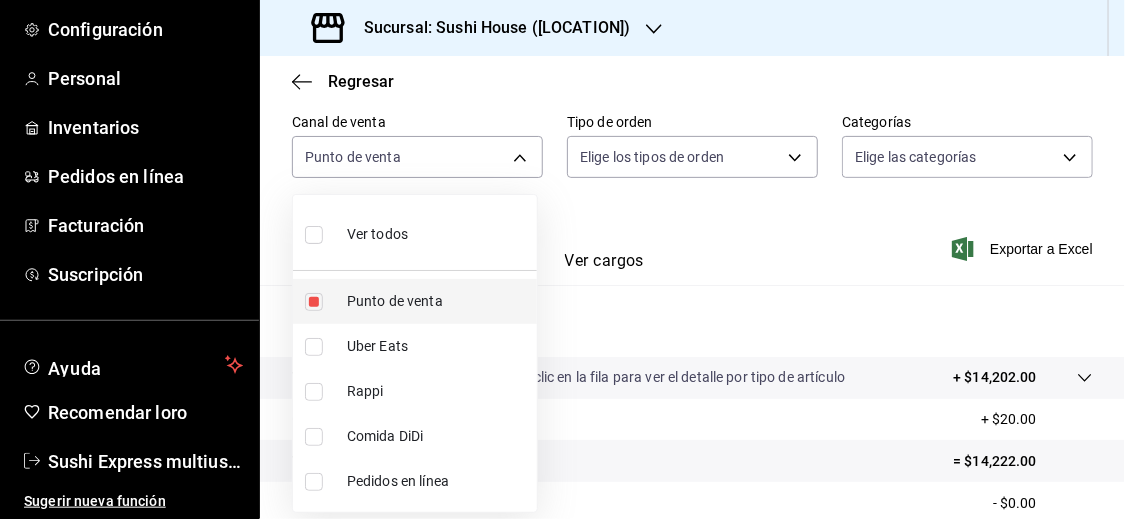 click at bounding box center [314, 302] 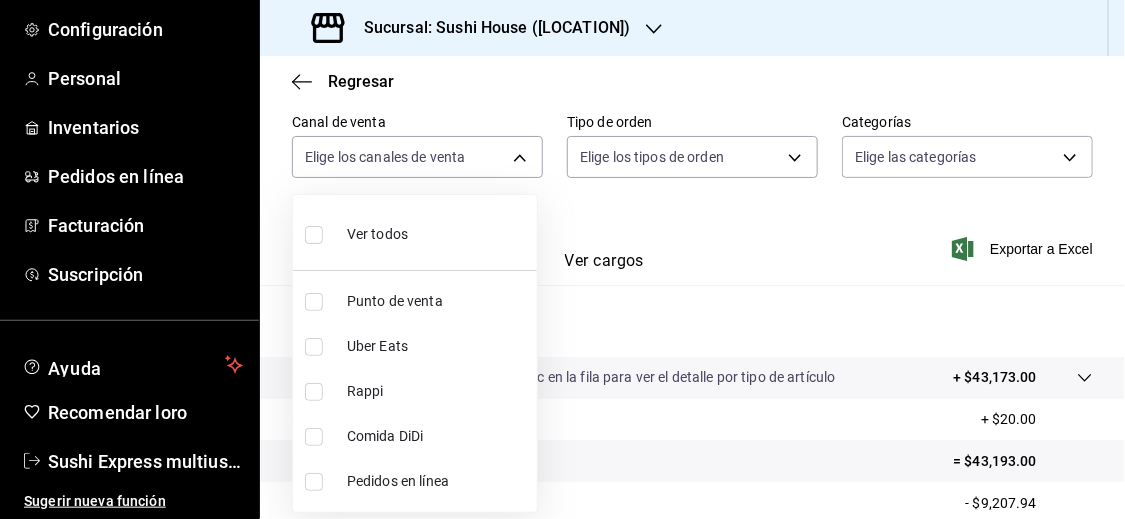 click at bounding box center [314, 392] 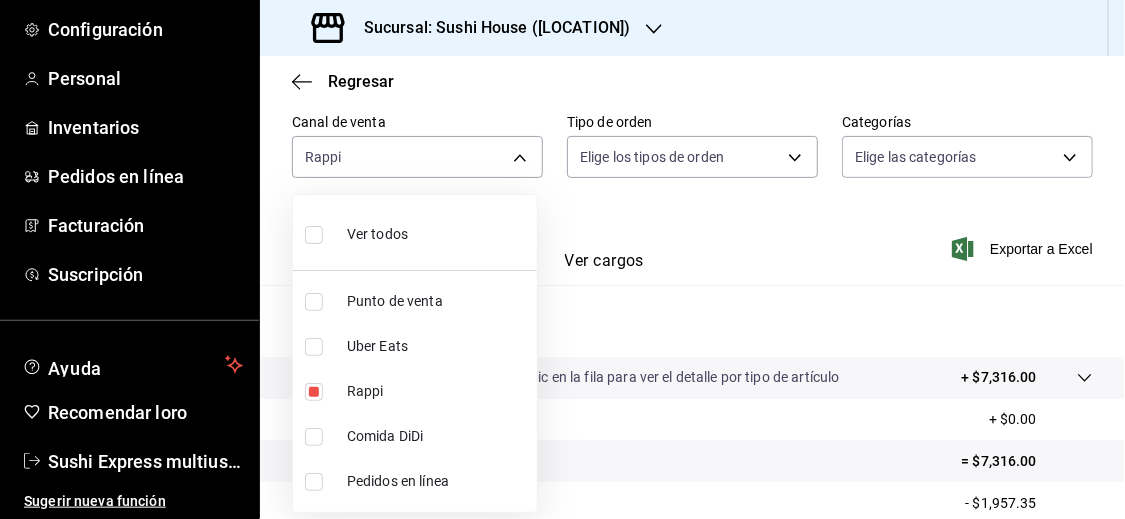 click at bounding box center (562, 259) 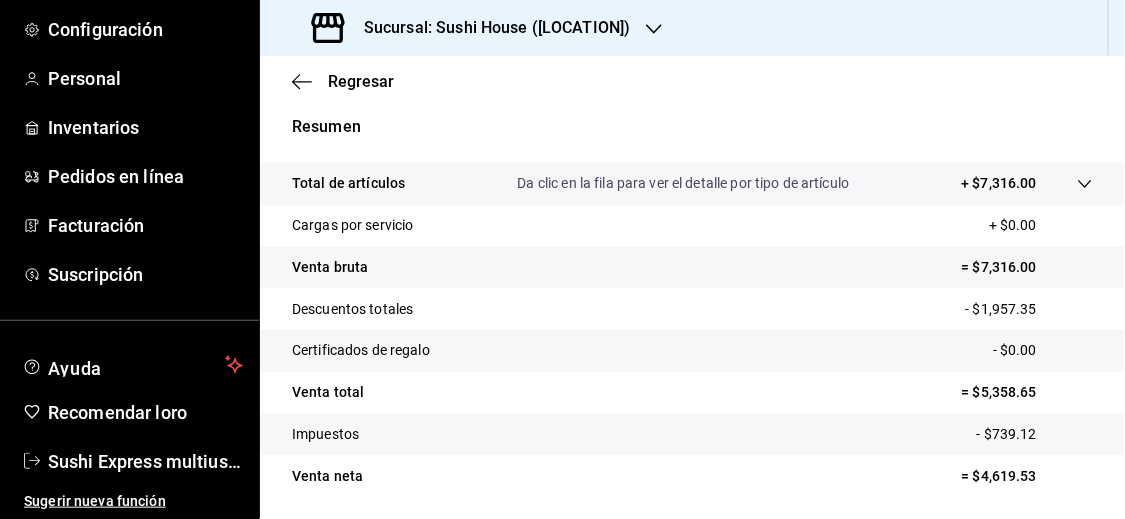 scroll, scrollTop: 426, scrollLeft: 0, axis: vertical 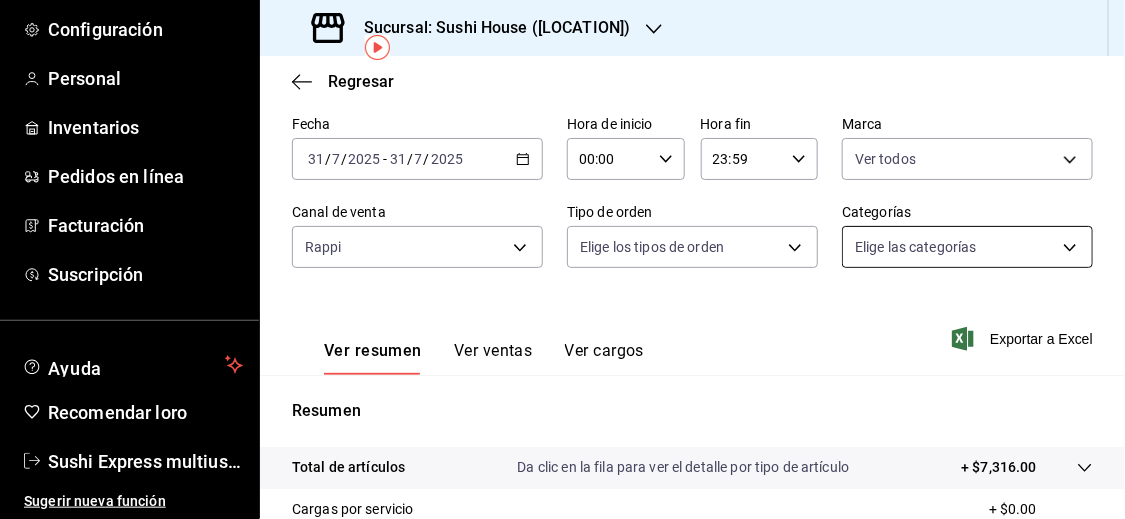 click on "Pregunta a Parrot AI Informes   Menú   Configuración   Personal   Inventarios   Pedidos en línea   Facturación   Suscripción   Ayuda Recomendar loro   Sushi Express multiusuario   Sugerir nueva función   Sucursal: Sushi House ([LOCATION]) Regresar Ventas Los artículos listados no incluyen descuentos de orden y el filtro de fechas está limitado a un máximo de 31 días. Fecha [DATE] [DAY] / [MONTH] / [YEAR] - [DATE] [DAY] / [MONTH] / [YEAR] Hora de inicio 00:00 Hora de inicio Hora fin 23:59 Hora fin Marca Ver todos [UUID],[UUID],[UUID],[UUID],[UUID] Canal de venta Rappi RAPPI Tipo de orden Elige los tipos de orden Categorías Elige las categorías Ver resumen Ver ventas Ver cargos Exportar a Excel Resumen Total de artículos Da clic en la fila para ver el detalle por tipo de artículo + $7,316.00 Cargas por servicio + $0.00 Venta bruta = $7,316.00 Descuentos totales" at bounding box center (562, 259) 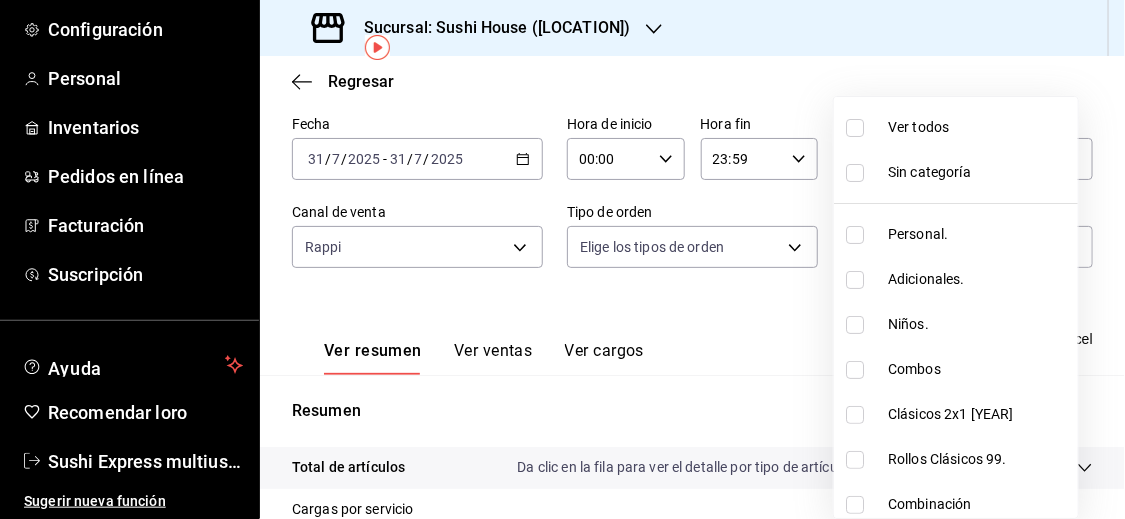 click at bounding box center [562, 259] 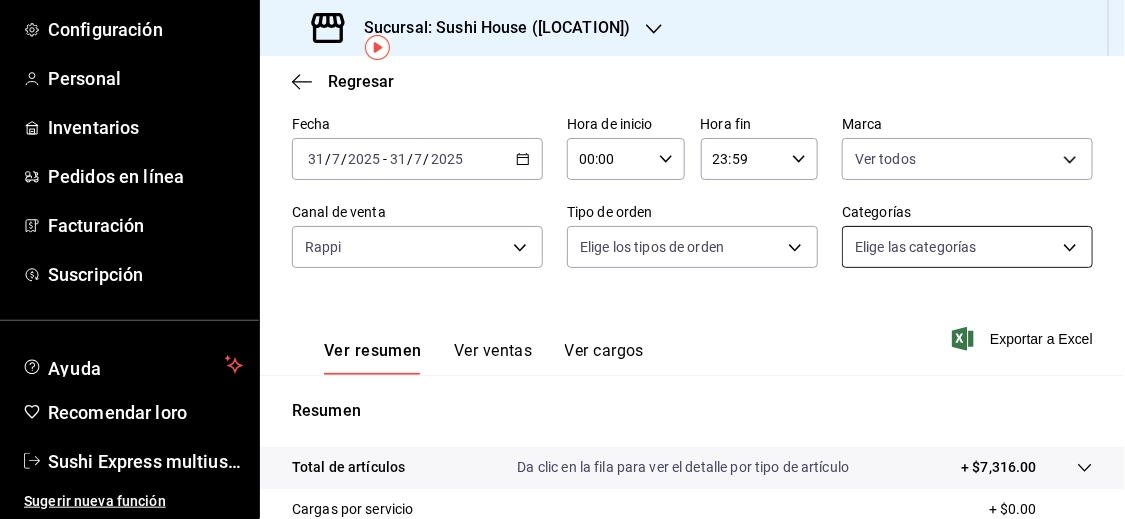 click on "Pregunta a Parrot AI Informes   Menú   Configuración   Personal   Inventarios   Pedidos en línea   Facturación   Suscripción   Ayuda Recomendar loro   Sushi Express multiusuario   Sugerir nueva función   Sucursal: Sushi House ([LOCATION]) Regresar Ventas Los artículos listados no incluyen descuentos de orden y el filtro de fechas está limitado a un máximo de 31 días. Fecha [DATE] [DAY] / [MONTH] / [YEAR] - [DATE] [DAY] / [MONTH] / [YEAR] Hora de inicio 00:00 Hora de inicio Hora fin 23:59 Hora fin Marca Ver todos [UUID],[UUID],[UUID],[UUID],[UUID] Canal de venta Rappi RAPPI Tipo de orden Elige los tipos de orden Categorías Elige las categorías Ver resumen Ver ventas Ver cargos Exportar a Excel Resumen Total de artículos Da clic en la fila para ver el detalle por tipo de artículo + $7,316.00 Cargas por servicio + $0.00 Venta bruta = $7,316.00 Descuentos totales" at bounding box center [562, 259] 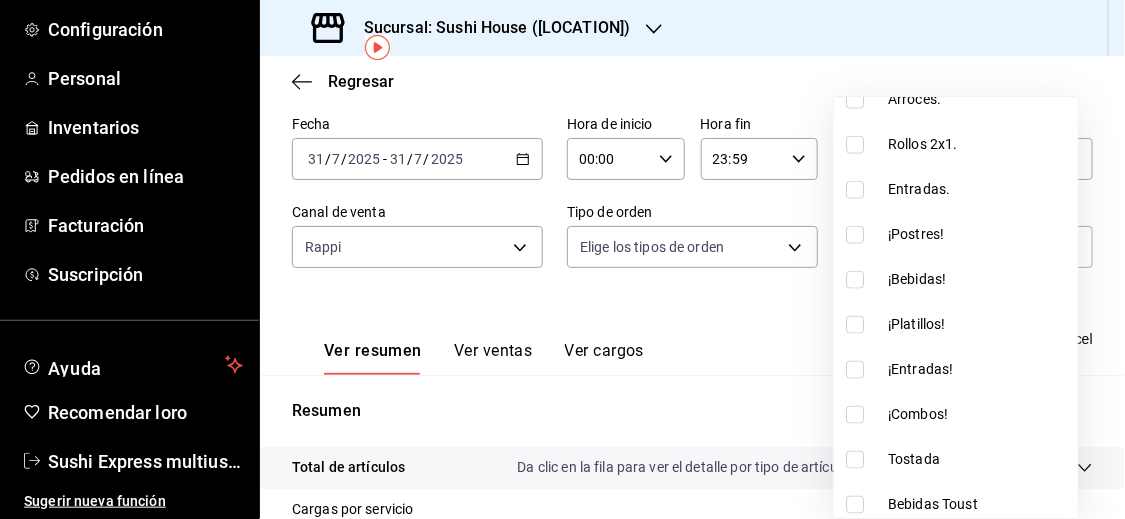 scroll, scrollTop: 682, scrollLeft: 0, axis: vertical 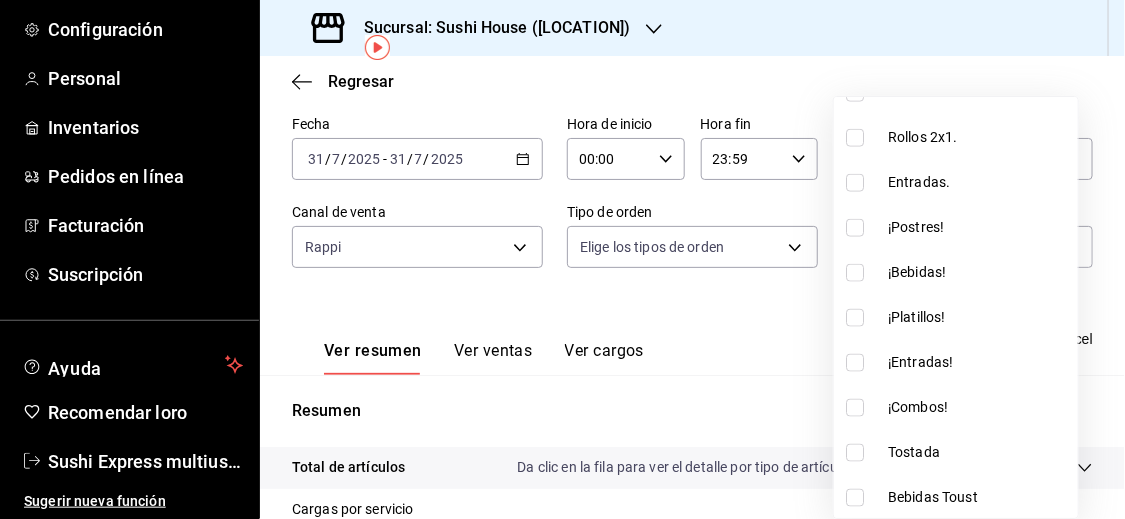 drag, startPoint x: 1117, startPoint y: 497, endPoint x: 1110, endPoint y: 440, distance: 57.428215 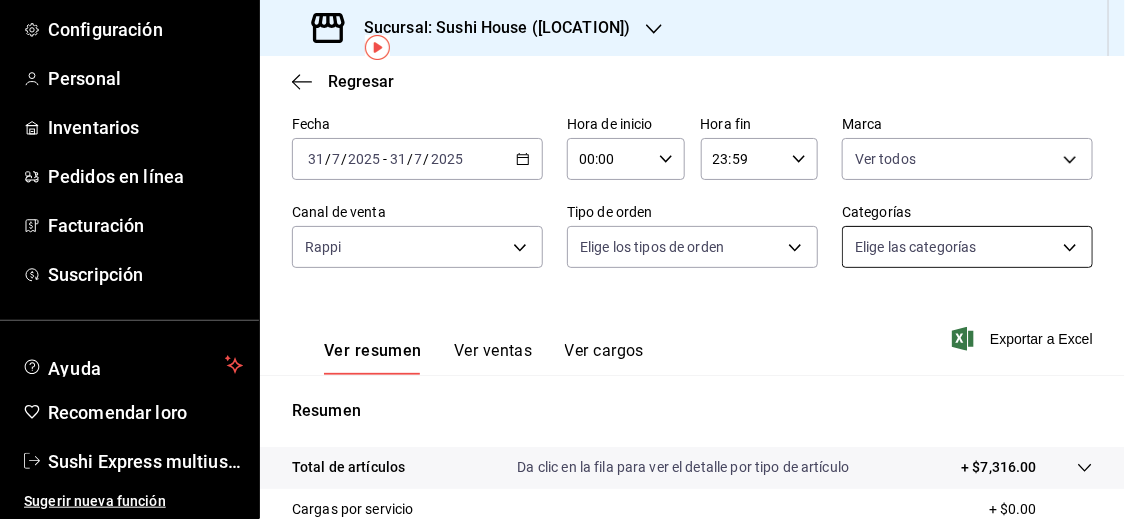 click on "Pregunta a Parrot AI Informes   Menú   Configuración   Personal   Inventarios   Pedidos en línea   Facturación   Suscripción   Ayuda Recomendar loro   Sushi Express multiusuario   Sugerir nueva función   Sucursal: Sushi House ([LOCATION]) Regresar Ventas Los artículos listados no incluyen descuentos de orden y el filtro de fechas está limitado a un máximo de 31 días. Fecha [DATE] [DAY] / [MONTH] / [YEAR] - [DATE] [DAY] / [MONTH] / [YEAR] Hora de inicio 00:00 Hora de inicio Hora fin 23:59 Hora fin Marca Ver todos [UUID],[UUID],[UUID],[UUID],[UUID] Canal de venta Rappi RAPPI Tipo de orden Elige los tipos de orden Categorías Elige las categorías Ver resumen Ver ventas Ver cargos Exportar a Excel Resumen Total de artículos Da clic en la fila para ver el detalle por tipo de artículo + $7,316.00 Cargas por servicio + $0.00 Venta bruta = $7,316.00 Descuentos totales" at bounding box center [562, 259] 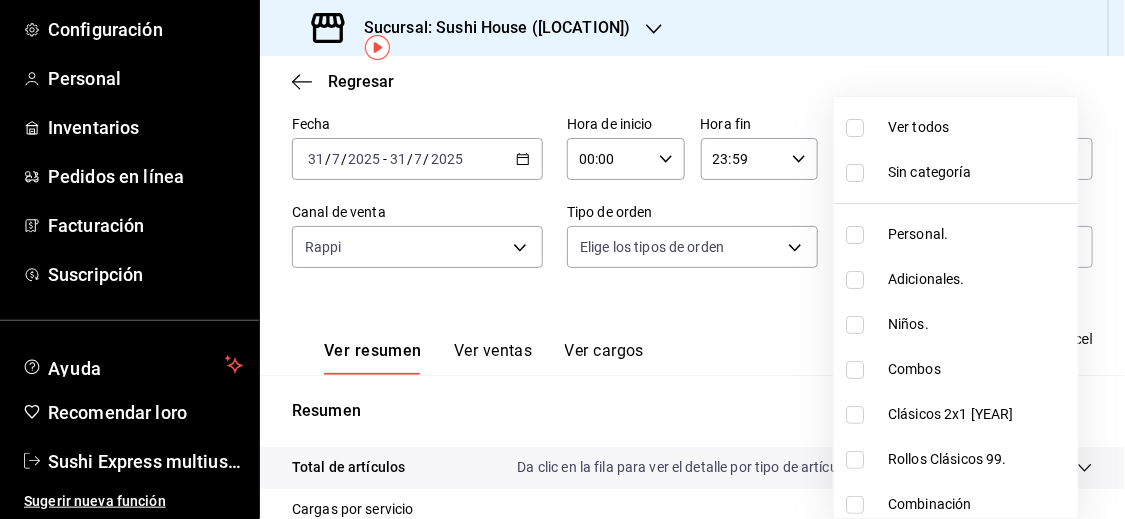 click at bounding box center (562, 259) 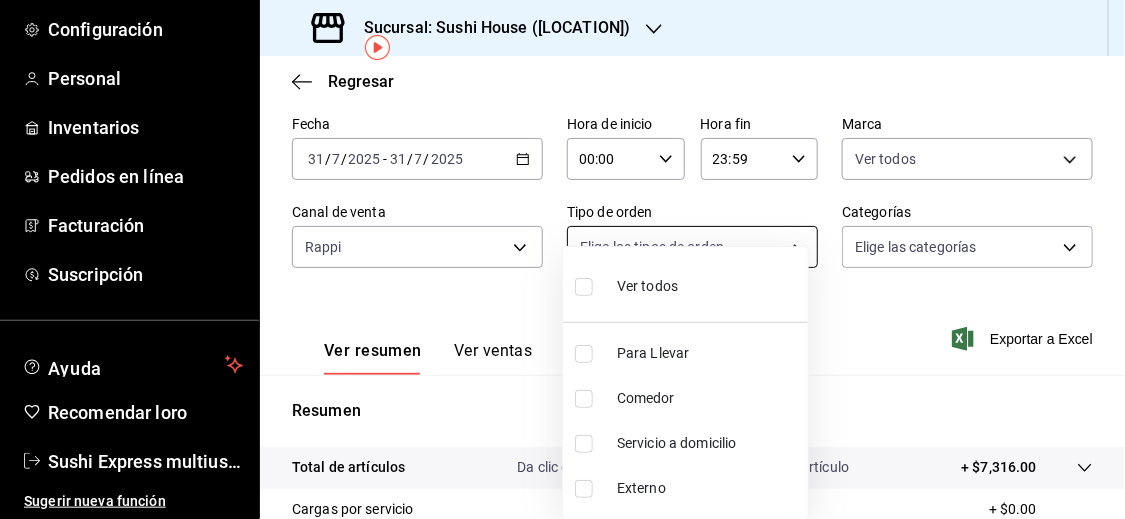 click on "Pregunta a Parrot AI Informes   Menú   Configuración   Personal   Inventarios   Pedidos en línea   Facturación   Suscripción   Ayuda Recomendar loro   Sushi Express multiusuario   Sugerir nueva función   Sucursal: Sushi House ([LOCATION]) Regresar Ventas Los artículos listados no incluyen descuentos de orden y el filtro de fechas está limitado a un máximo de 31 días. Fecha [DATE] [DAY] / [MONTH] / [YEAR] - [DATE] [DAY] / [MONTH] / [YEAR] Hora de inicio 00:00 Hora de inicio Hora fin 23:59 Hora fin Marca Ver todos [UUID],[UUID],[UUID],[UUID],[UUID] Canal de venta Rappi RAPPI Tipo de orden Elige los tipos de orden Categorías Elige las categorías Ver resumen Ver ventas Ver cargos Exportar a Excel Resumen Total de artículos Da clic en la fila para ver el detalle por tipo de artículo + $7,316.00 Cargas por servicio + $0.00 Venta bruta = $7,316.00 Descuentos totales" at bounding box center [562, 259] 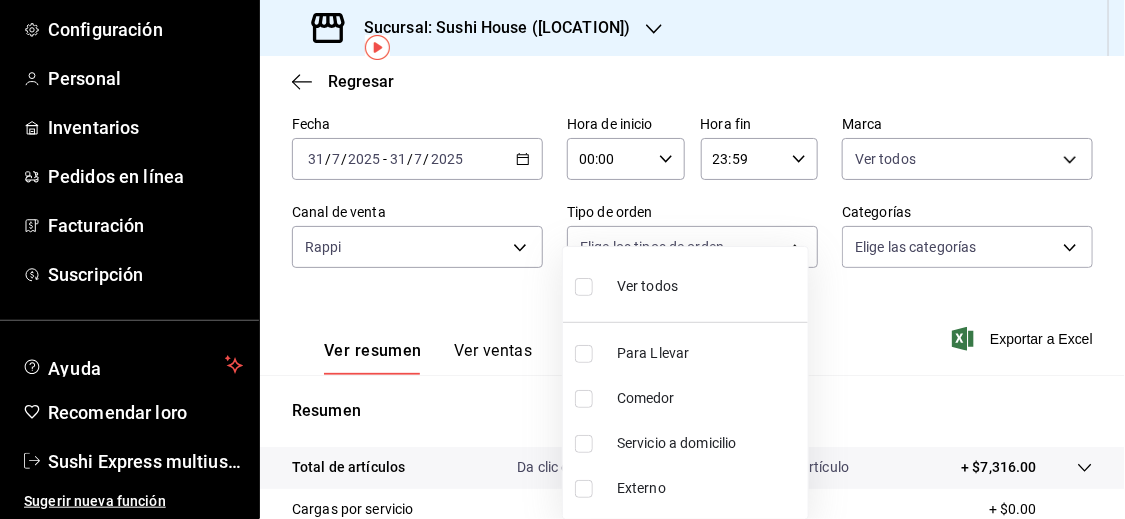 click at bounding box center [562, 259] 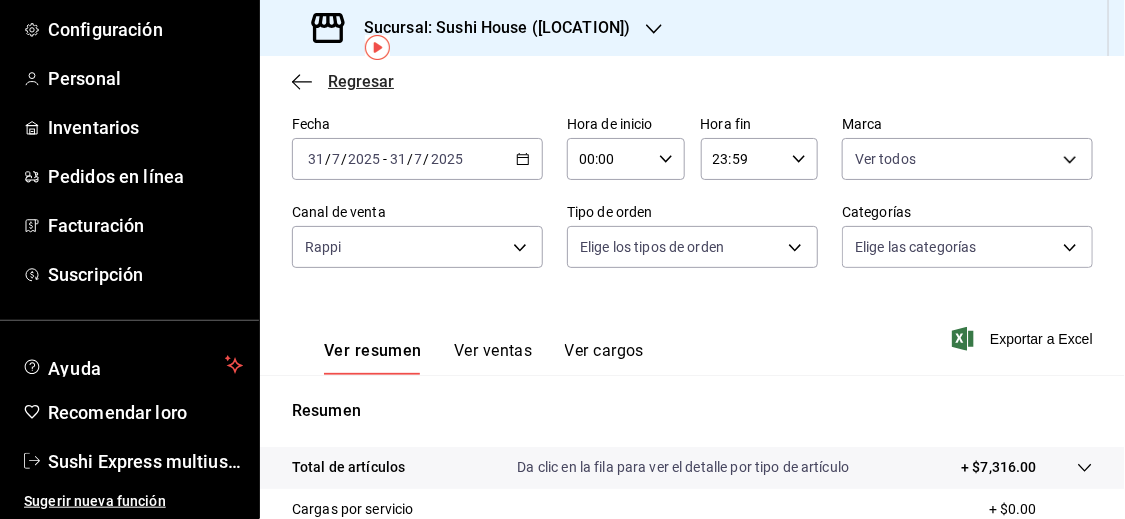 click on "Regresar" at bounding box center [361, 81] 